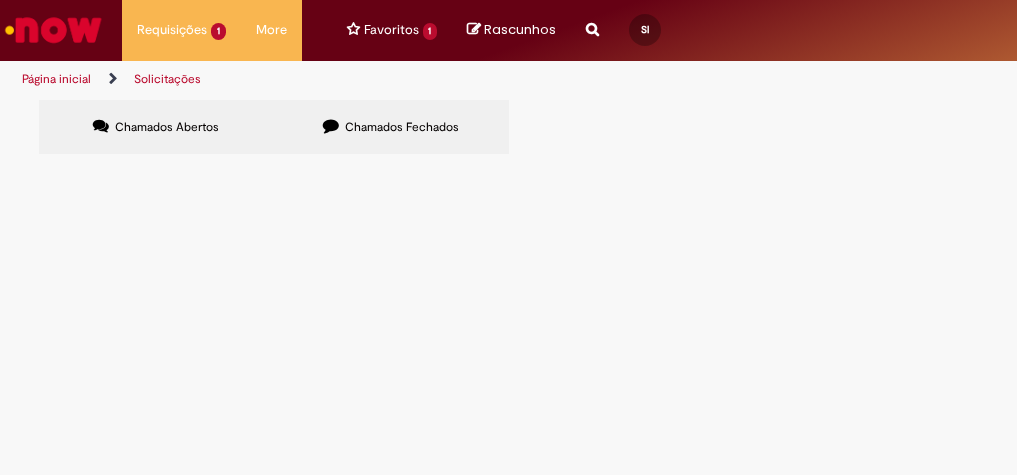 scroll, scrollTop: 0, scrollLeft: 0, axis: both 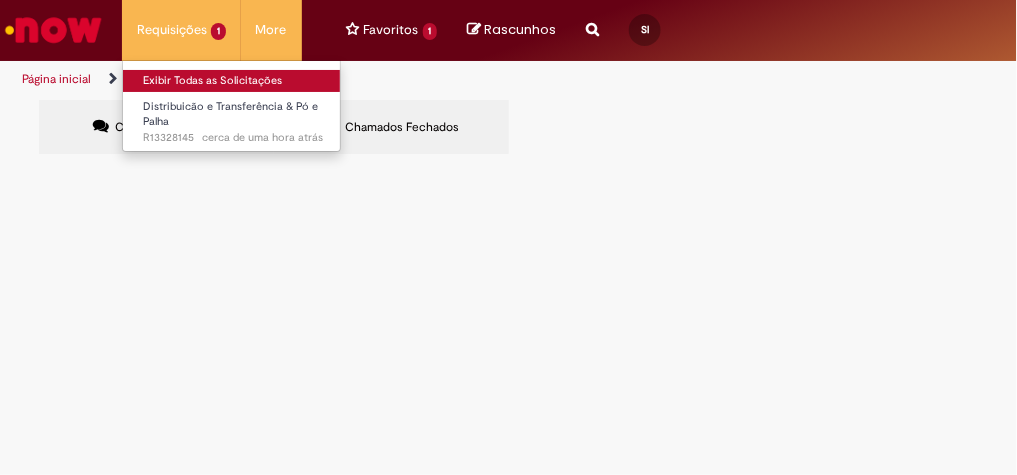 click on "Exibir Todas as Solicitações" at bounding box center [233, 81] 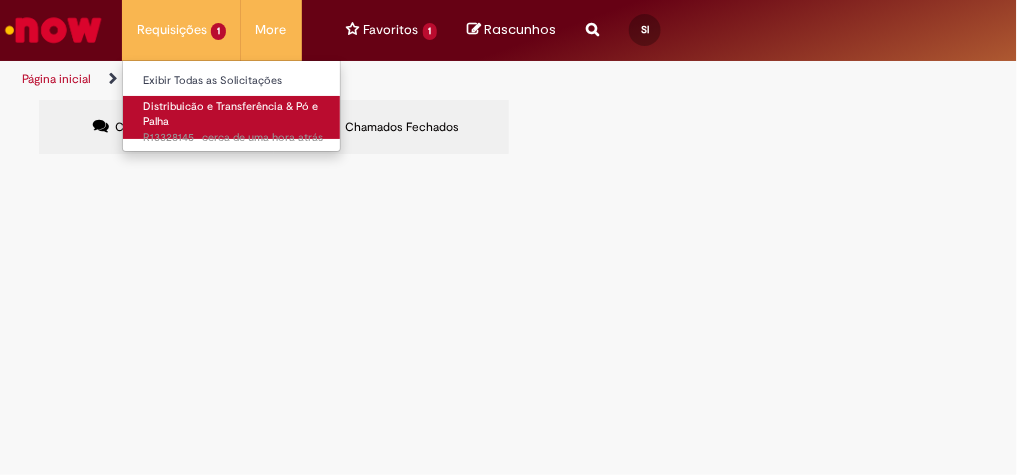 click on "Distribuicão e Transferência & Pó e Palha" at bounding box center (230, 114) 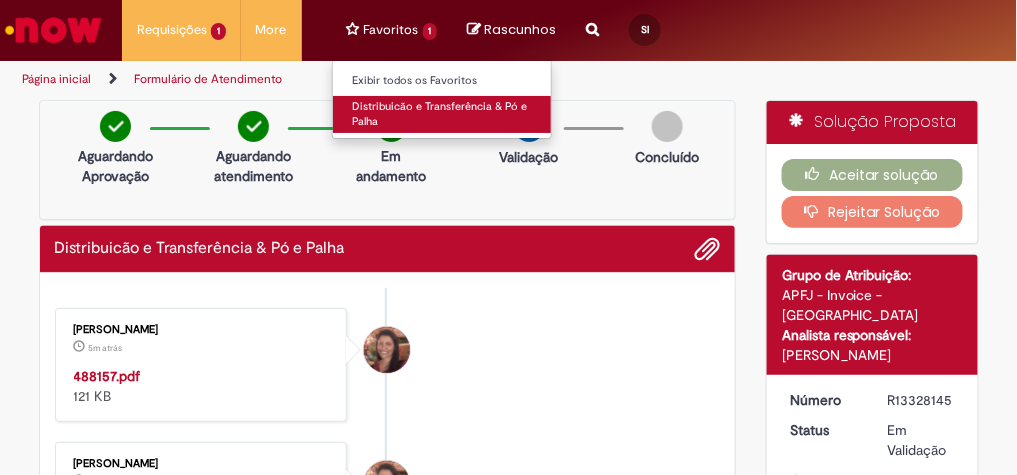 click on "Distribuicão e Transferência & Pó e Palha" at bounding box center [443, 114] 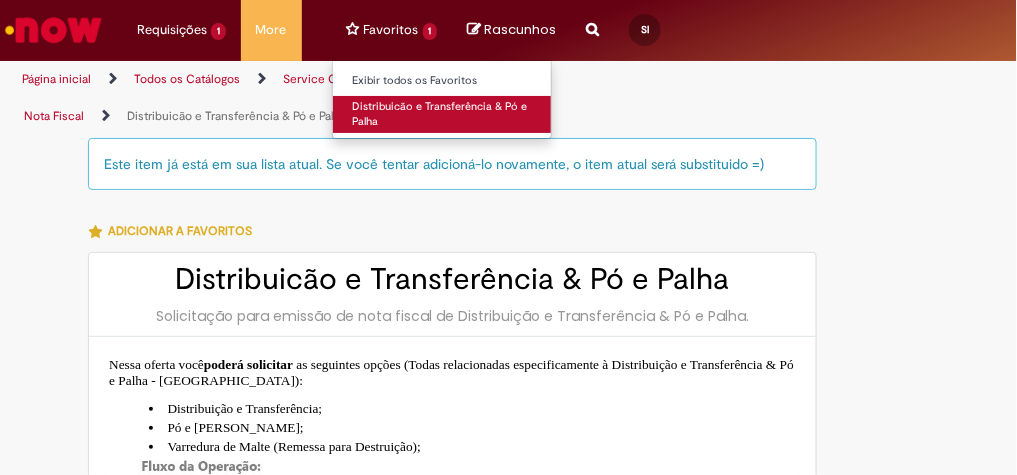 type on "**********" 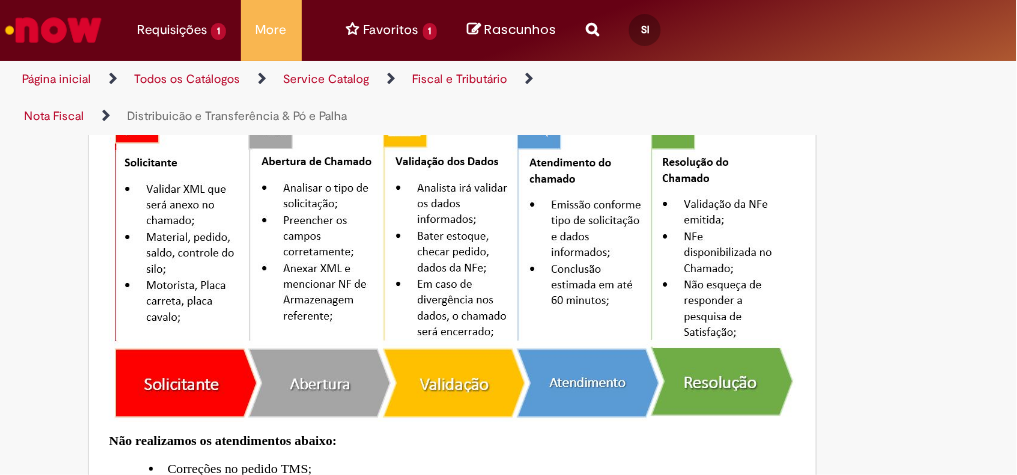 scroll, scrollTop: 450, scrollLeft: 0, axis: vertical 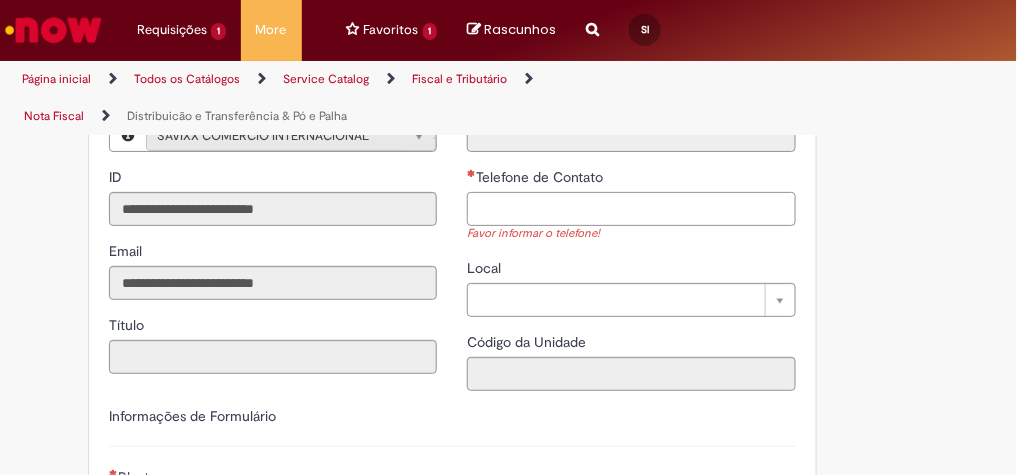 click on "Telefone de Contato" at bounding box center (631, 209) 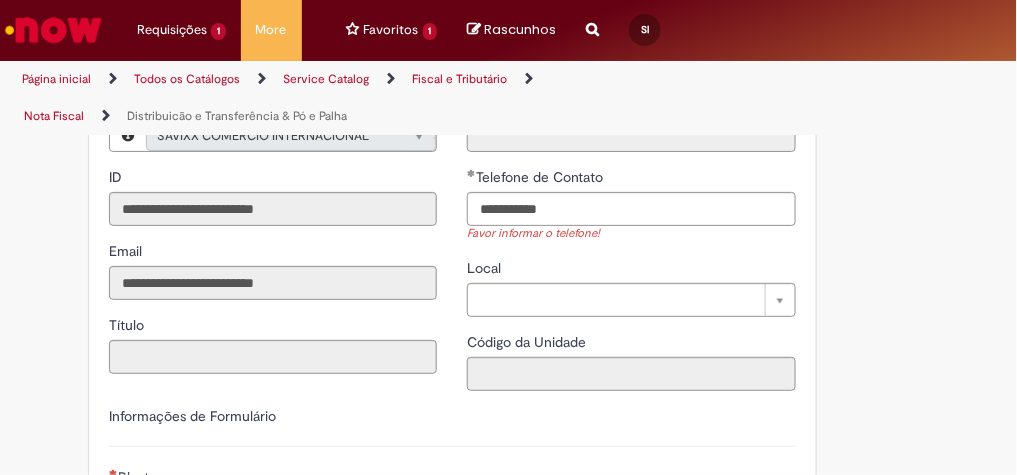 type on "**********" 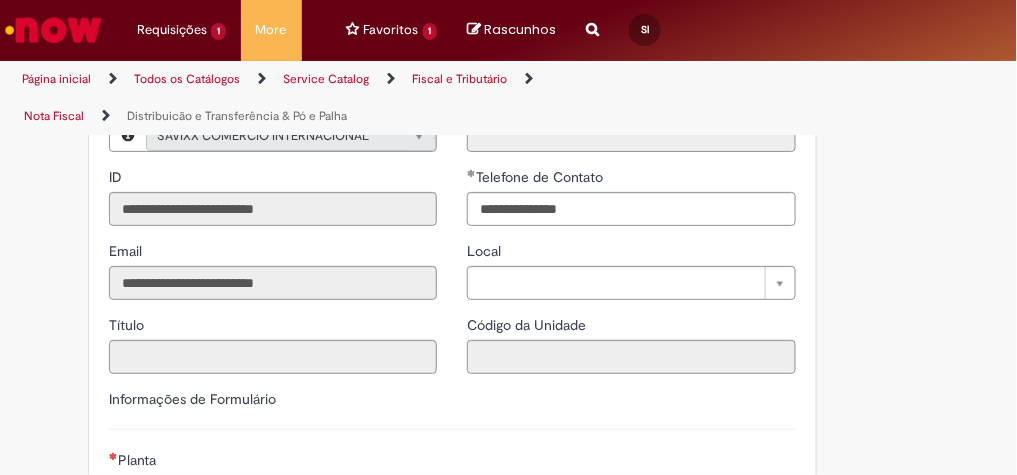 click on "Este item já está em sua lista atual. Se você tentar adicioná-lo novamente, o item atual será substituido  =)
Adicionar a Favoritos
Distribuicão e Transferência & Pó e Palha
Solicitação para emissão de nota fiscal de Distribuição e Transferência  & Pó e Palha.
Nessa oferta você  poderá solicitar   as seguintes opções (Todas relacionadas especificamente à Distribuição e Transferência & Pó e Palha - Porto):
Distribuição e Transferência;
Pó e Palha;
Varredura de Malte (Remessa para Destruição);
Não realizamos os atendimentos abaixo:
Correções no pedido TMS;
Alteração no bloqueio de Motorista pela Unidade;
Alteração de Transportadora;
Cancelamento de Notas Fiscais acima de 2 horas no Mato Grosso e 24 horas nos demais estados;
Pedidos sem saldo;
Criação de Selos Fiscais para novas operações;
Dúvidas Fiscais;" at bounding box center (509, 615) 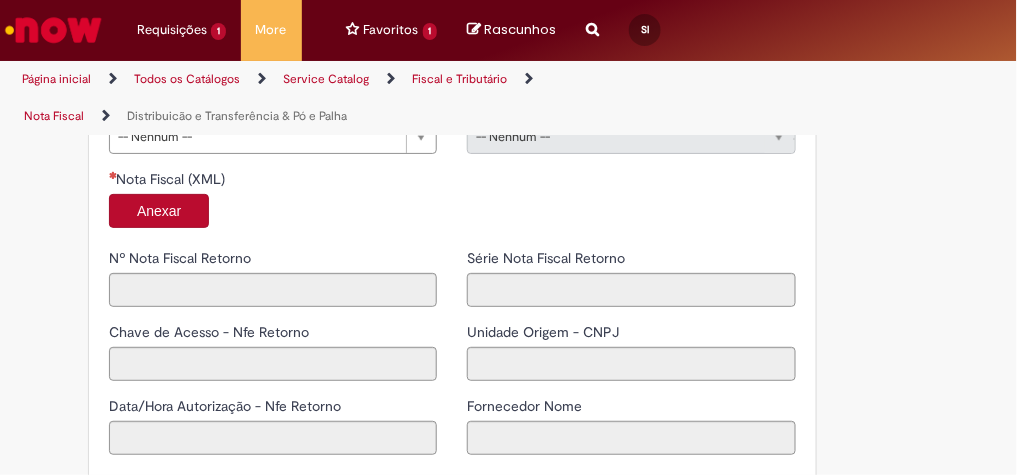 scroll, scrollTop: 1319, scrollLeft: 0, axis: vertical 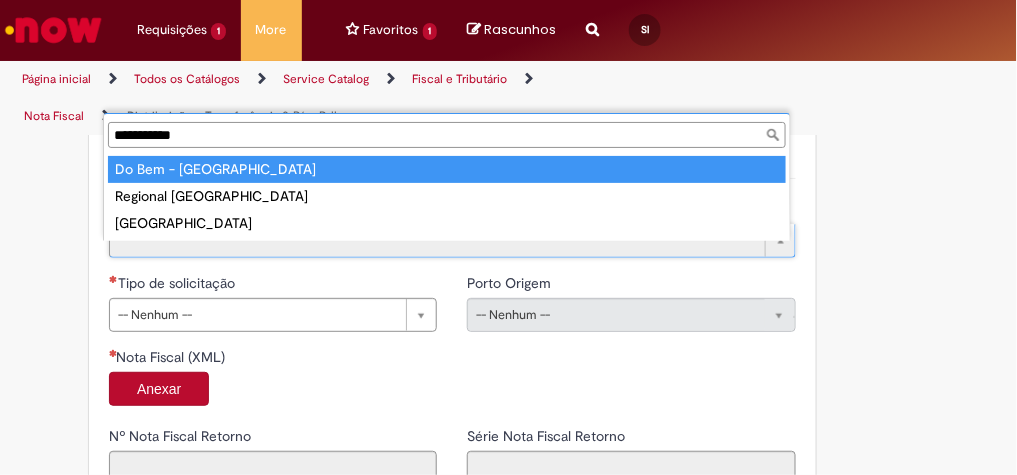 type on "**********" 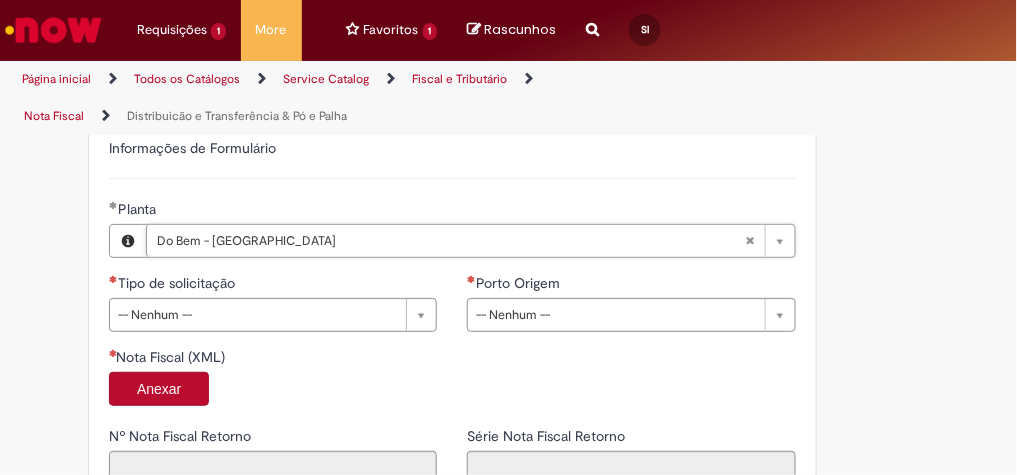 type 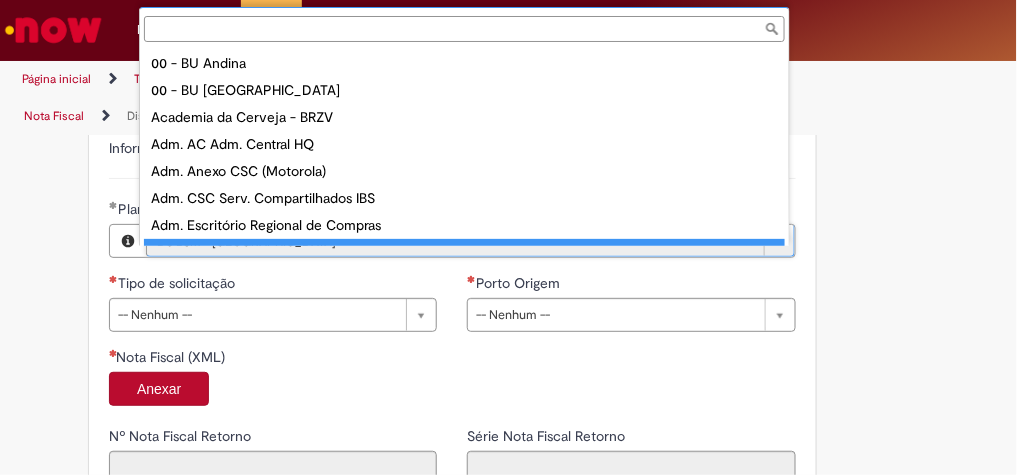 scroll, scrollTop: 16, scrollLeft: 0, axis: vertical 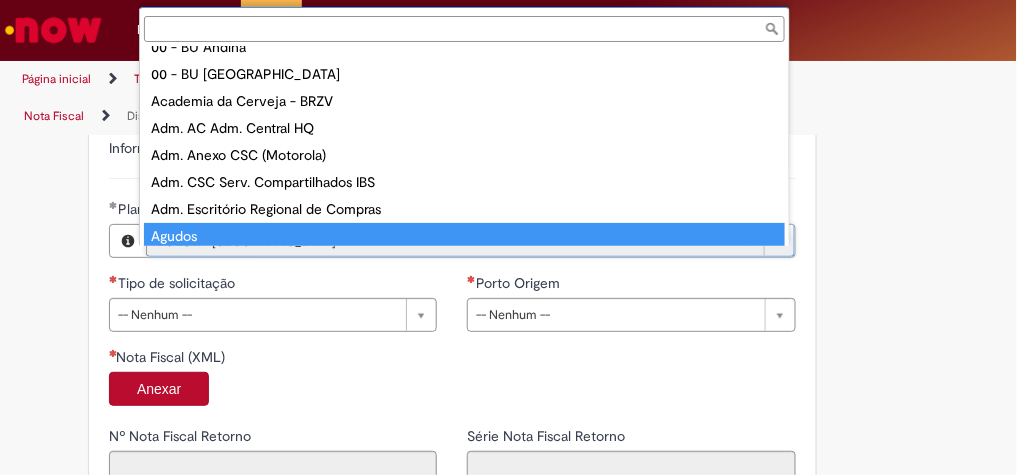 type on "**********" 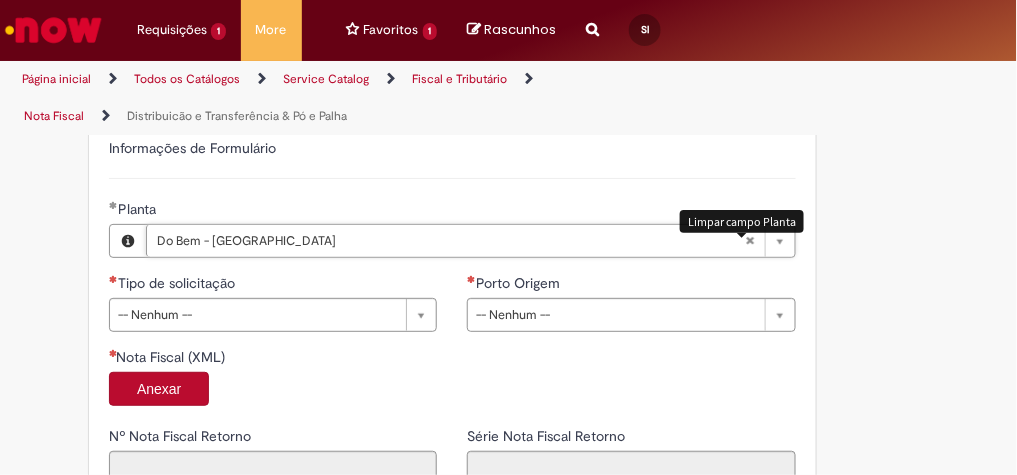 scroll, scrollTop: 0, scrollLeft: 151, axis: horizontal 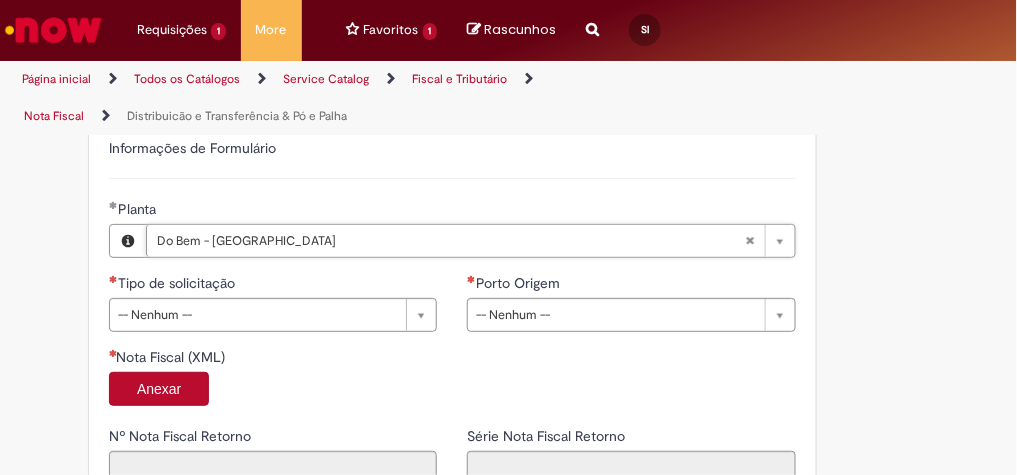 type 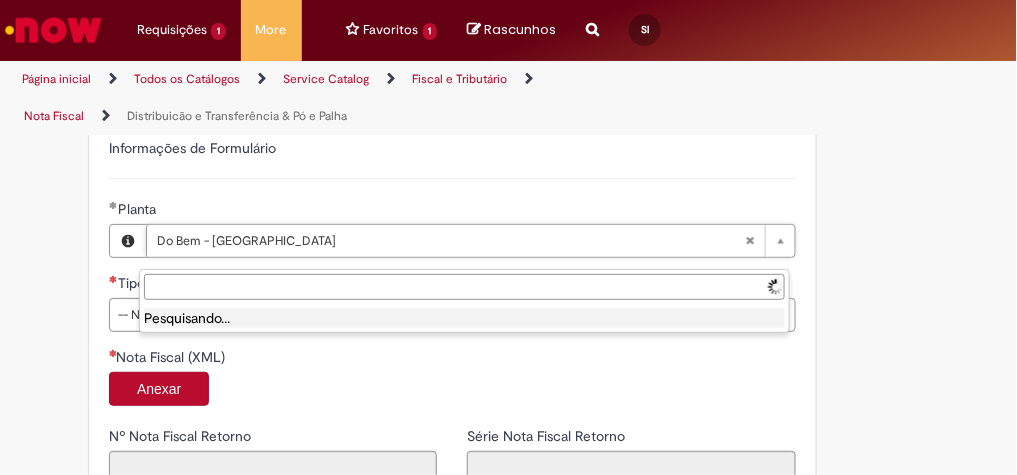 scroll, scrollTop: 0, scrollLeft: 0, axis: both 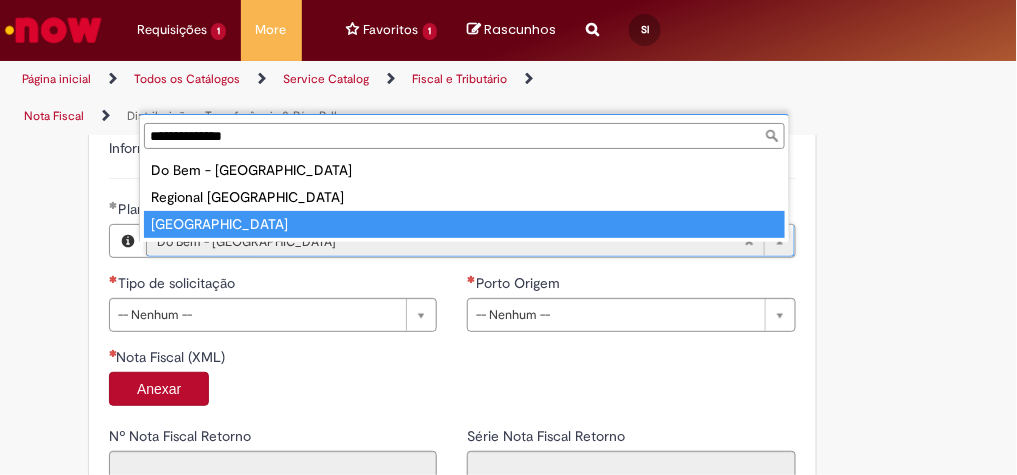 type on "**********" 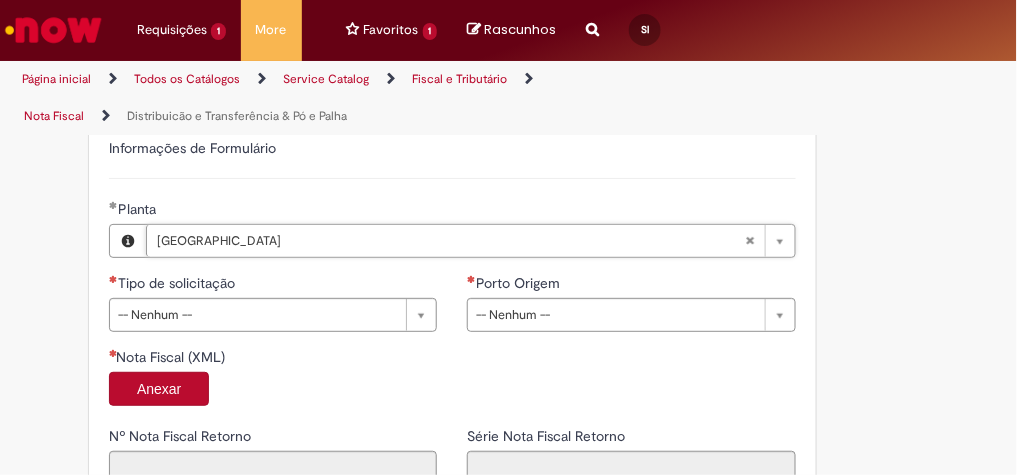 scroll, scrollTop: 0, scrollLeft: 88, axis: horizontal 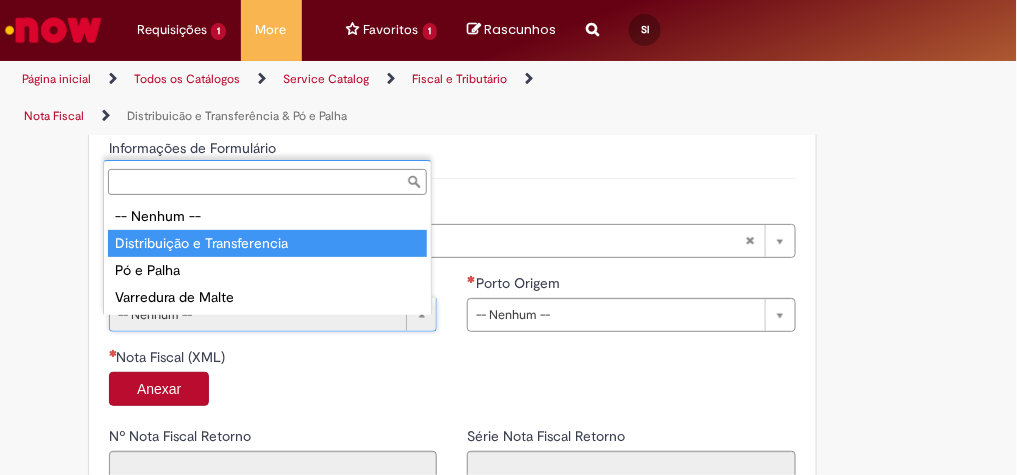 type on "**********" 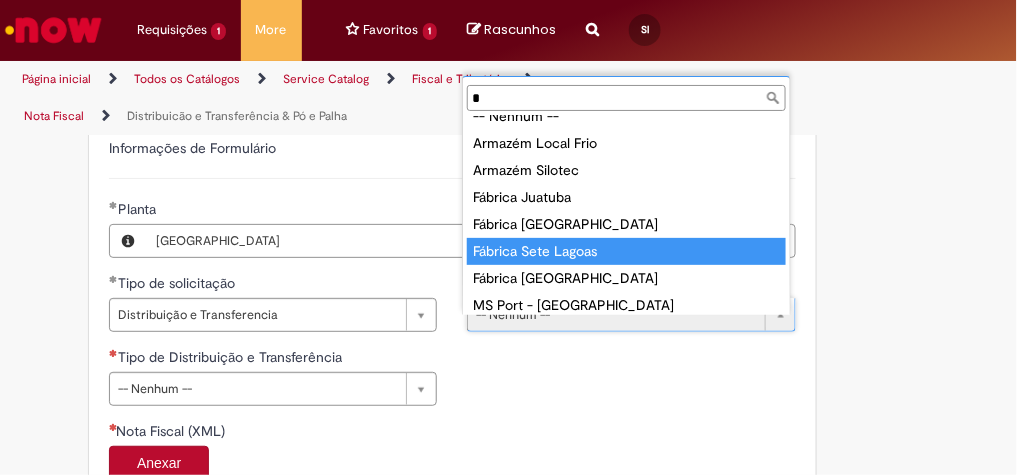 scroll, scrollTop: 0, scrollLeft: 0, axis: both 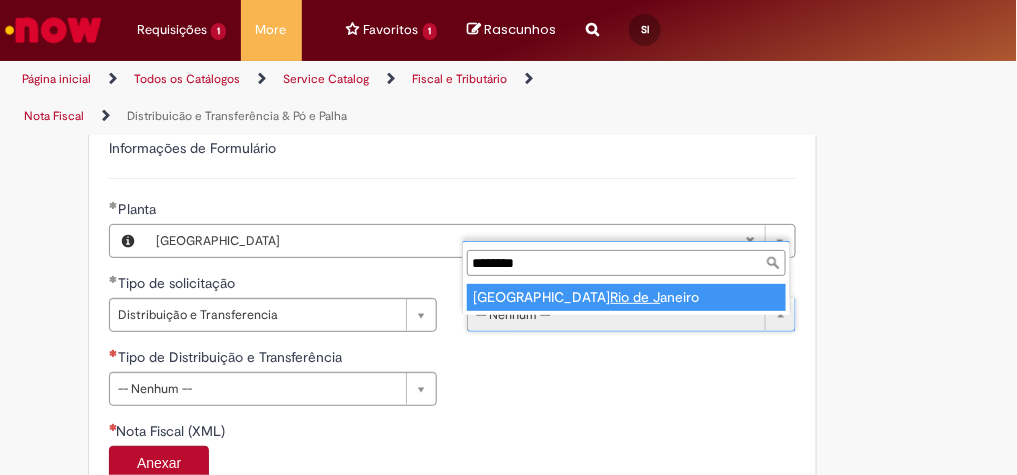 type on "********" 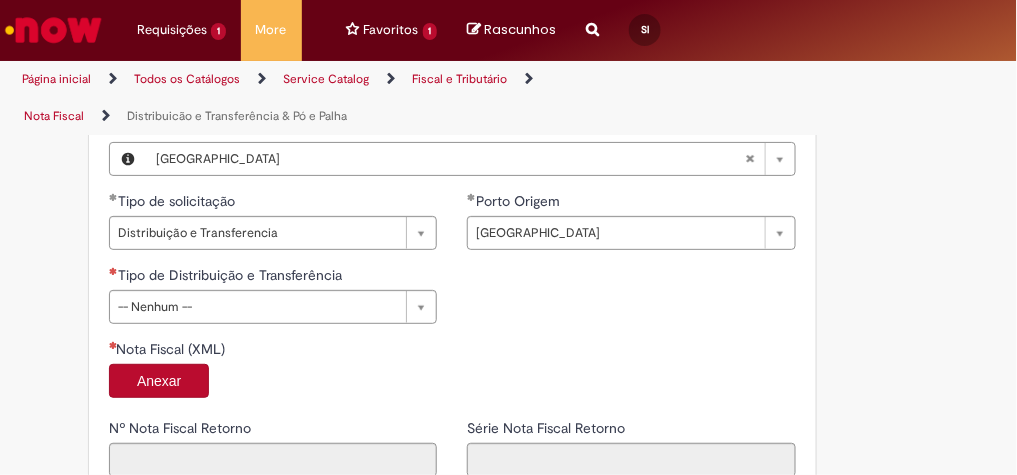 scroll, scrollTop: 1287, scrollLeft: 0, axis: vertical 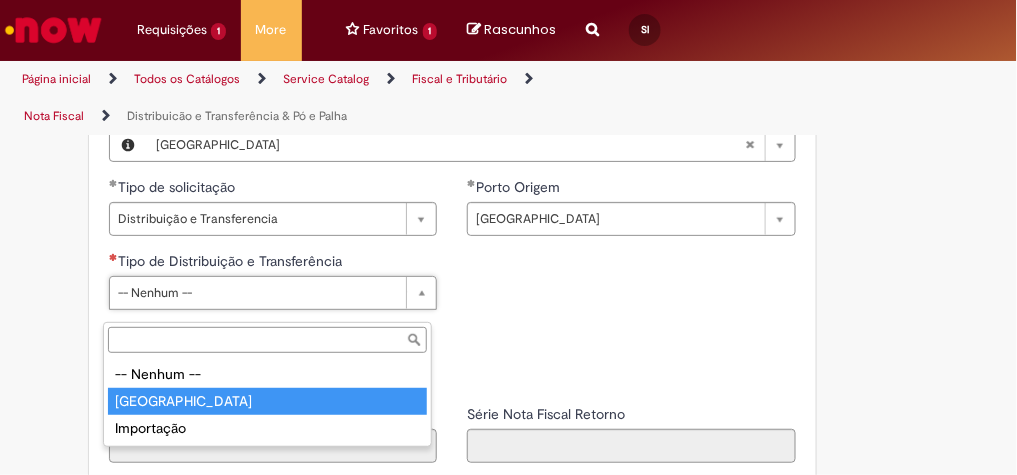 type on "*****" 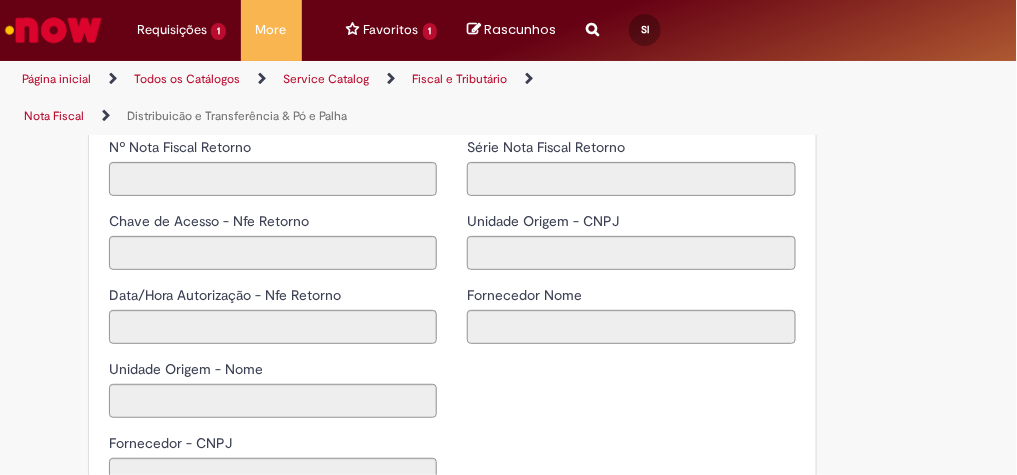 scroll, scrollTop: 1548, scrollLeft: 0, axis: vertical 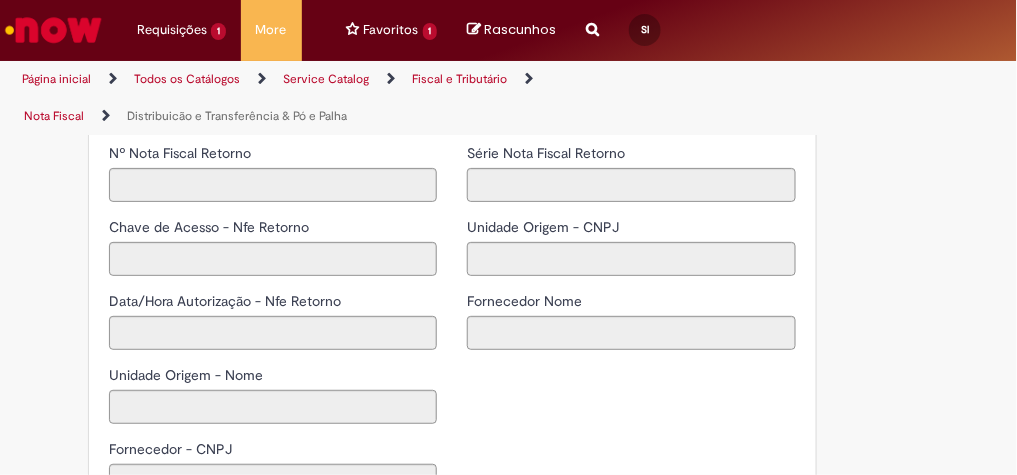 click on "Anexar" at bounding box center (159, 106) 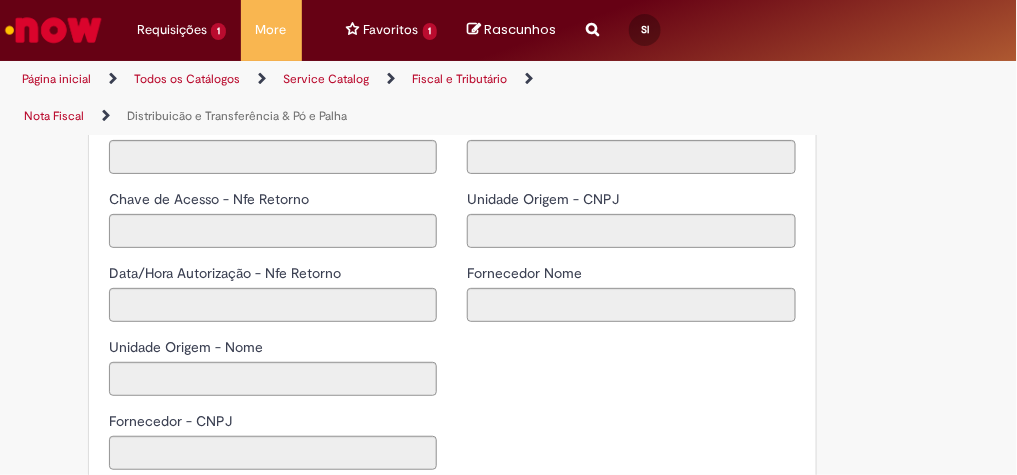 type on "****" 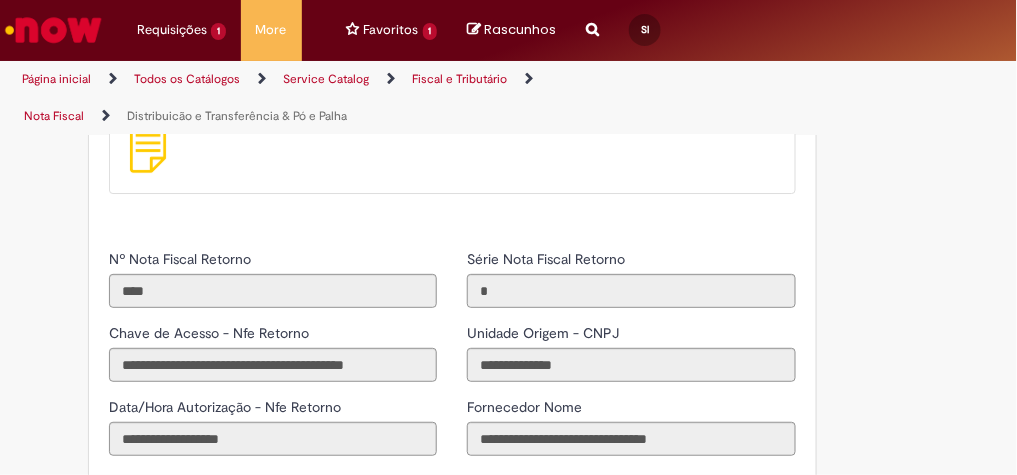 scroll, scrollTop: 1690, scrollLeft: 0, axis: vertical 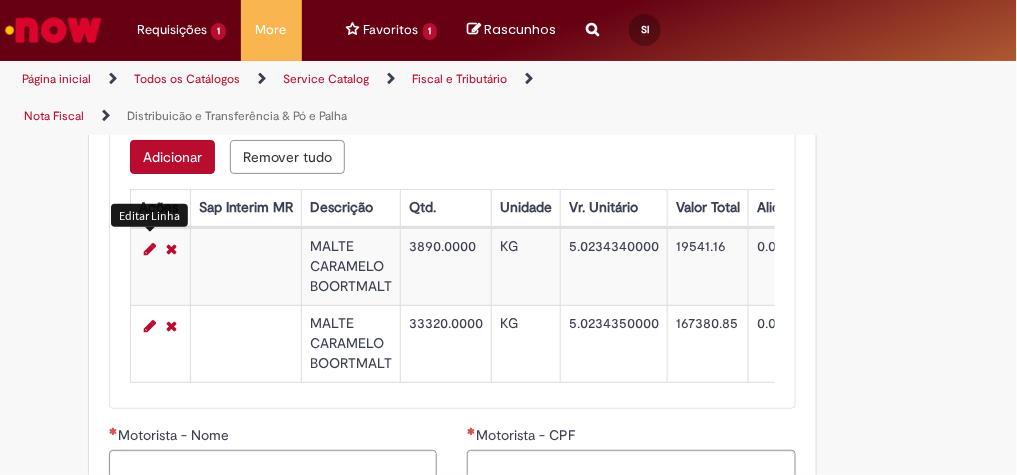 click at bounding box center [150, 249] 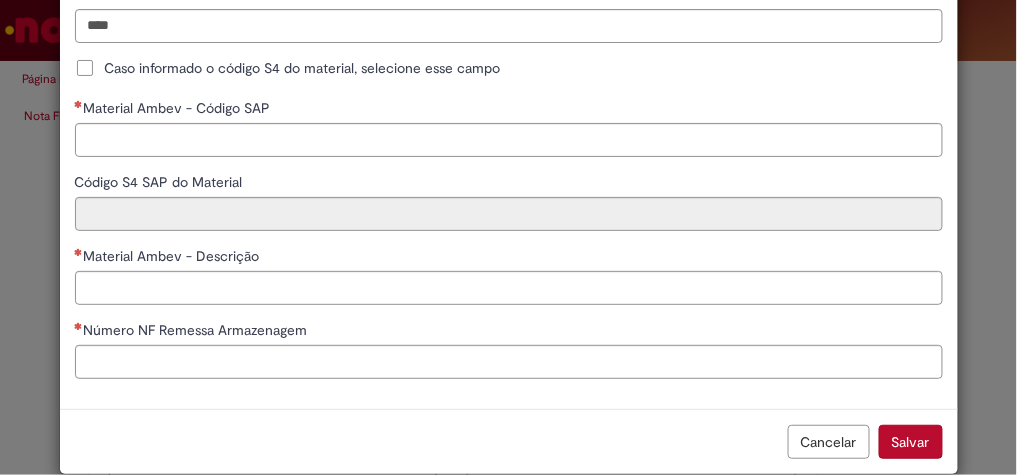scroll, scrollTop: 664, scrollLeft: 0, axis: vertical 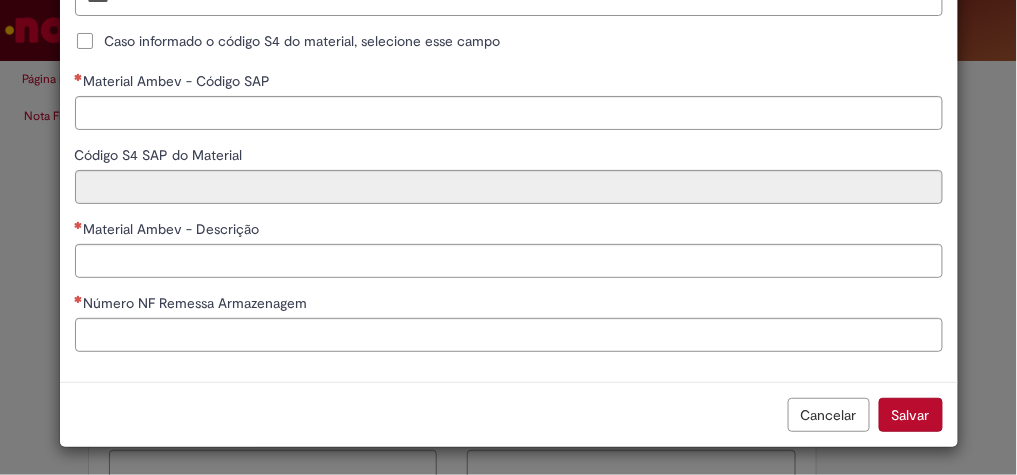 click on "Caso informado o código S4 do material, selecione esse campo" at bounding box center [303, 41] 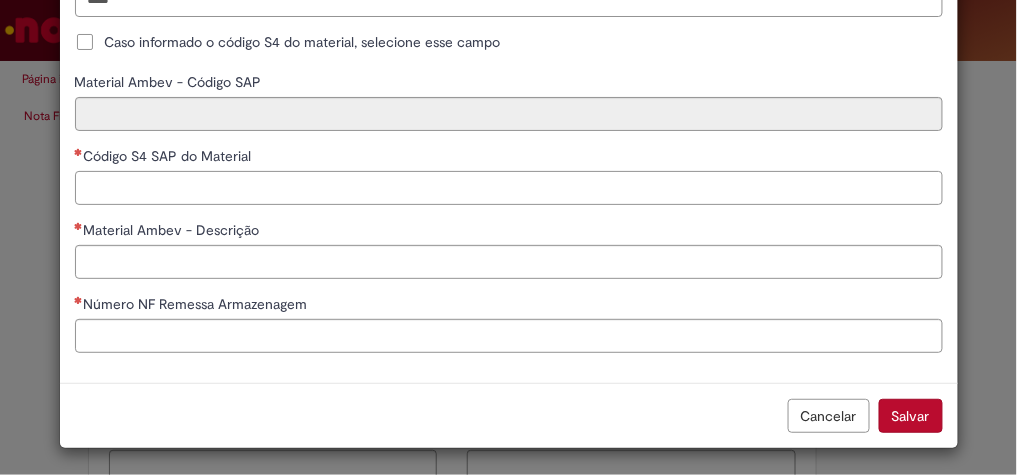 click on "Código S4 SAP do Material" at bounding box center [509, 188] 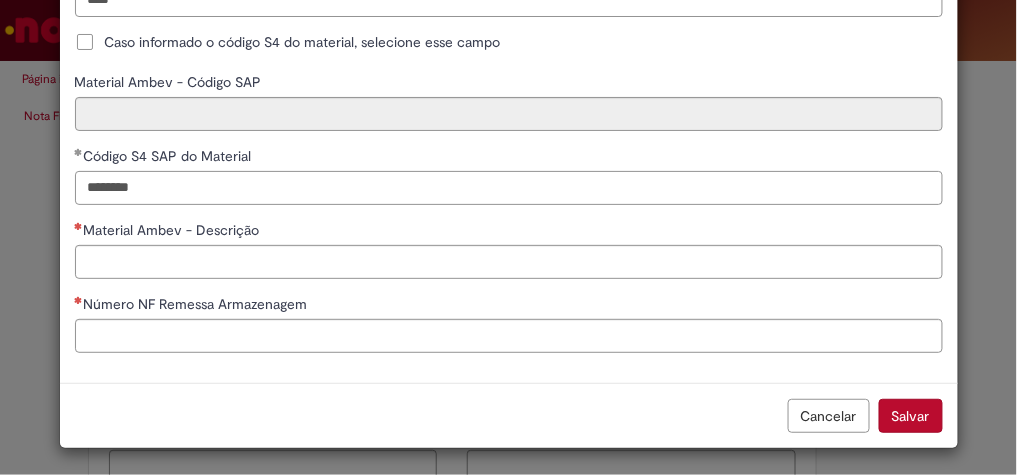 type on "********" 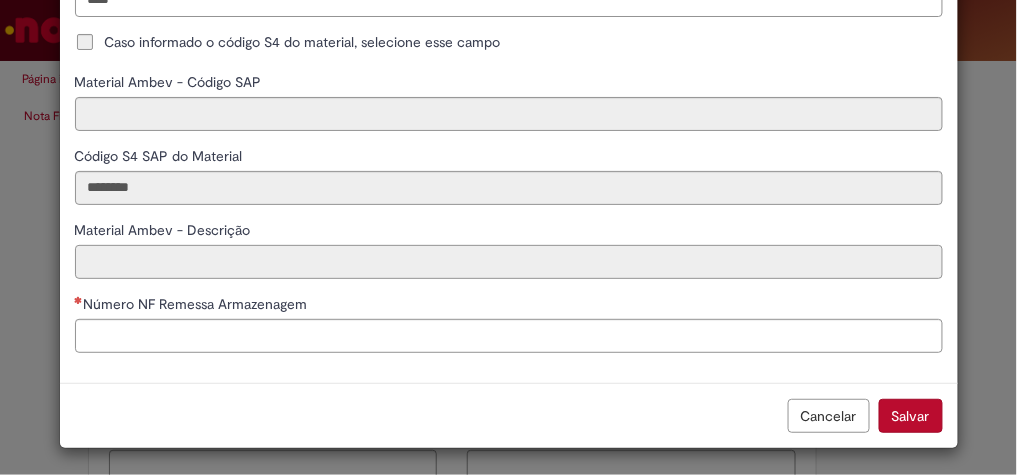 type on "**********" 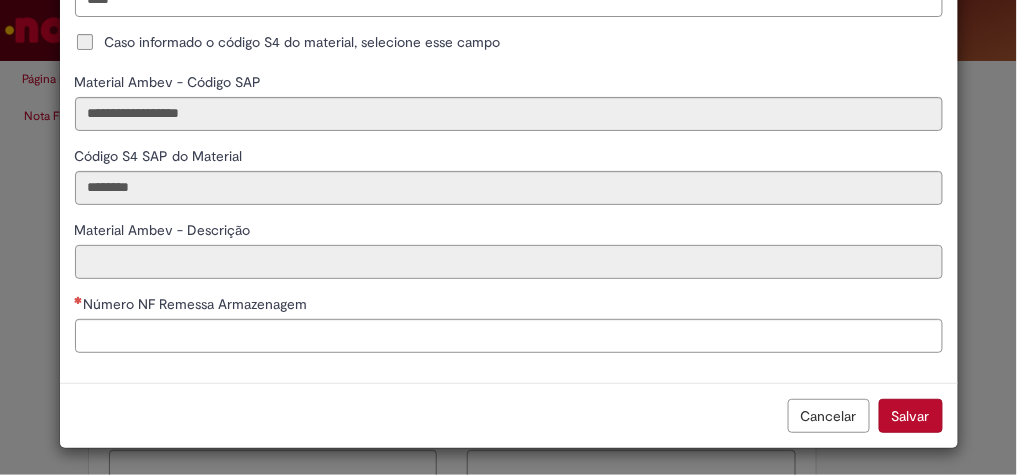type on "**********" 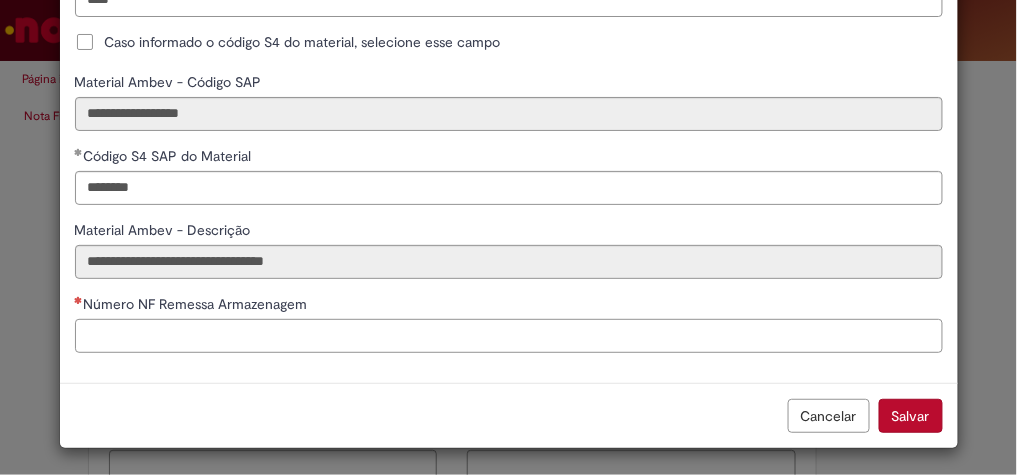 click on "Número NF Remessa Armazenagem" at bounding box center [509, 336] 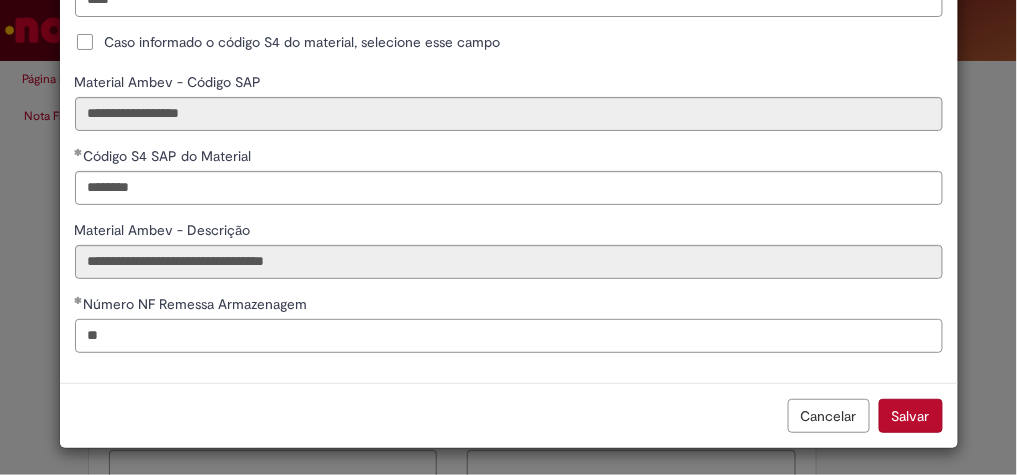 type on "*" 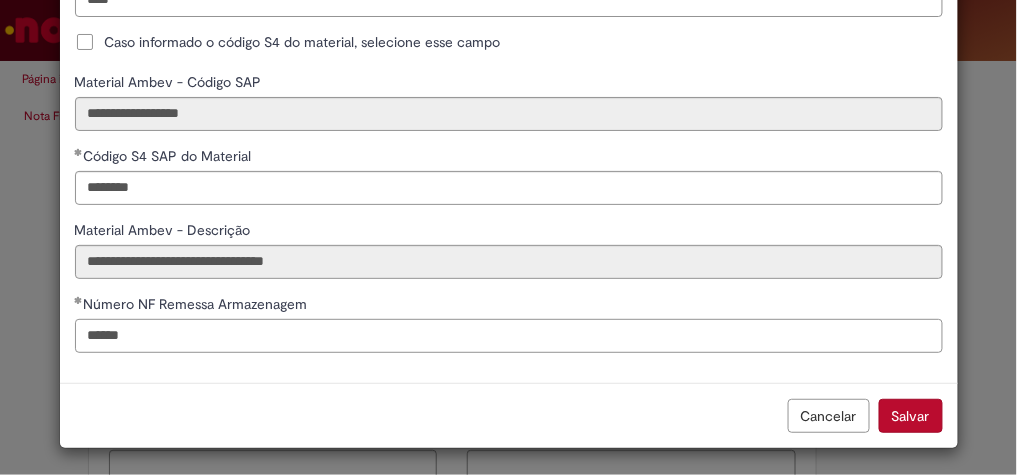 type on "******" 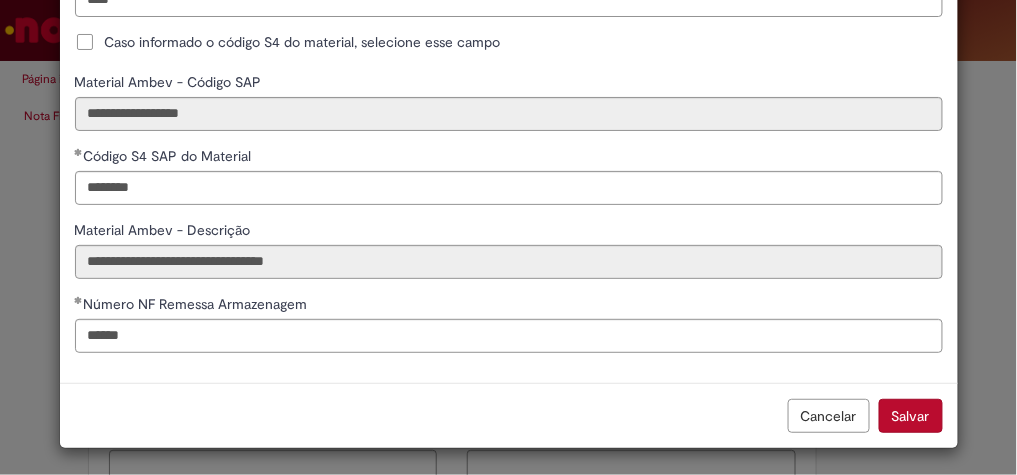 type 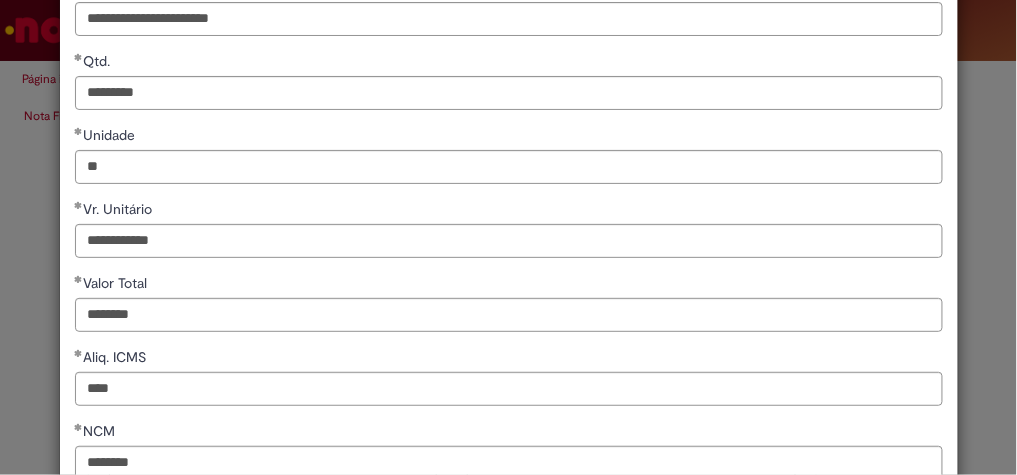 scroll, scrollTop: 125, scrollLeft: 0, axis: vertical 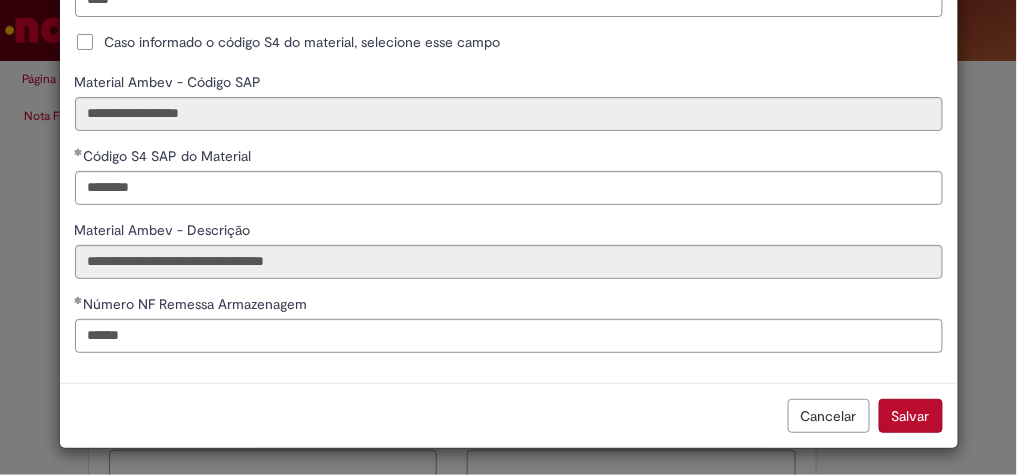 click on "Salvar" at bounding box center [911, 416] 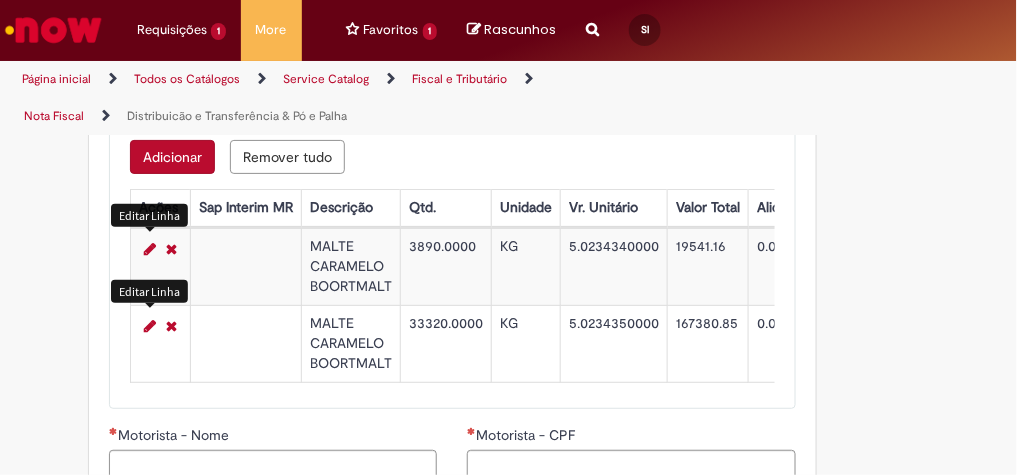 click at bounding box center [150, 326] 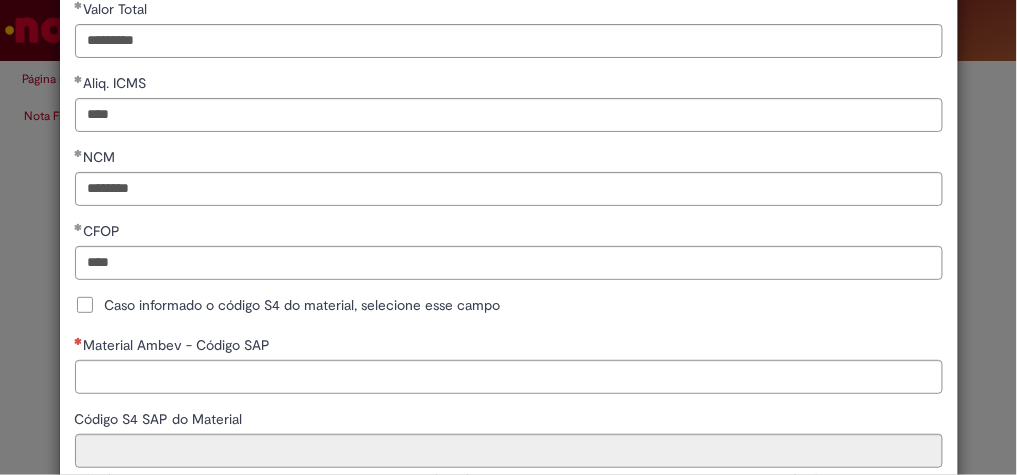 scroll, scrollTop: 433, scrollLeft: 0, axis: vertical 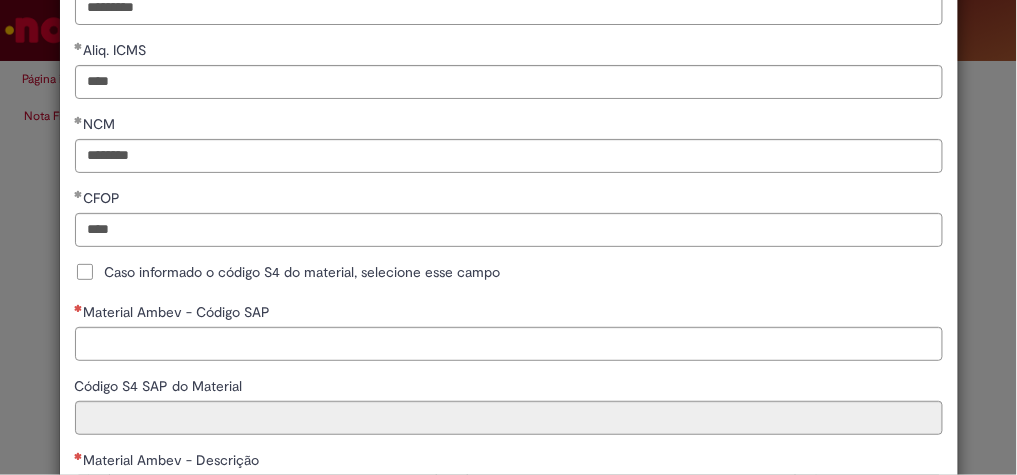 click on "Caso informado o código S4 do material, selecione esse campo" at bounding box center (303, 272) 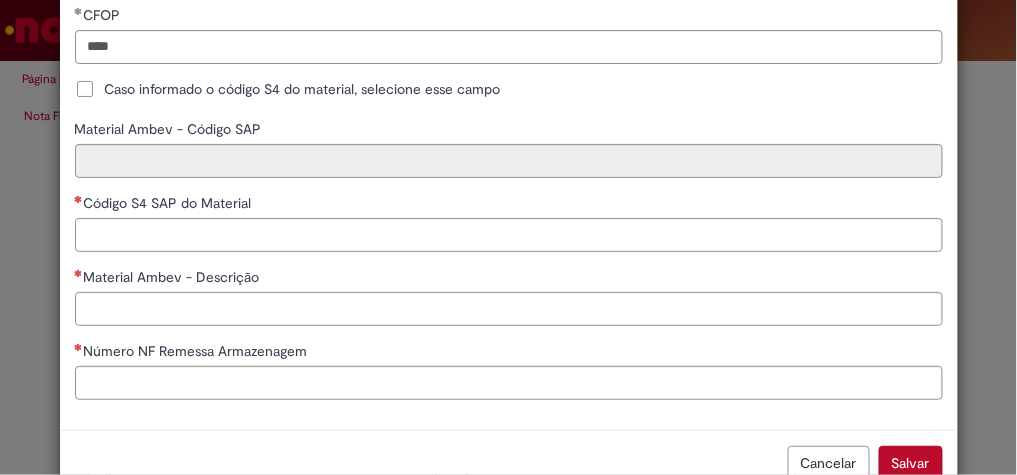 scroll, scrollTop: 664, scrollLeft: 0, axis: vertical 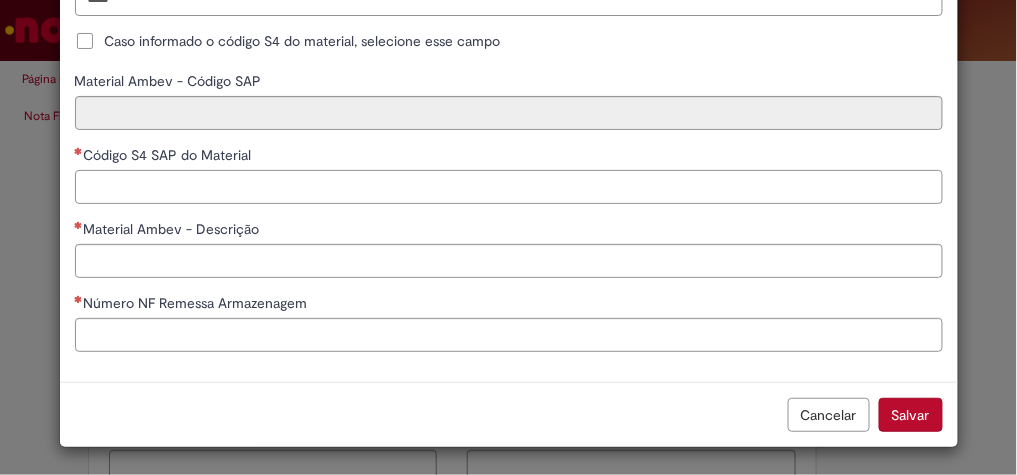 click on "Código S4 SAP do Material" at bounding box center (509, 187) 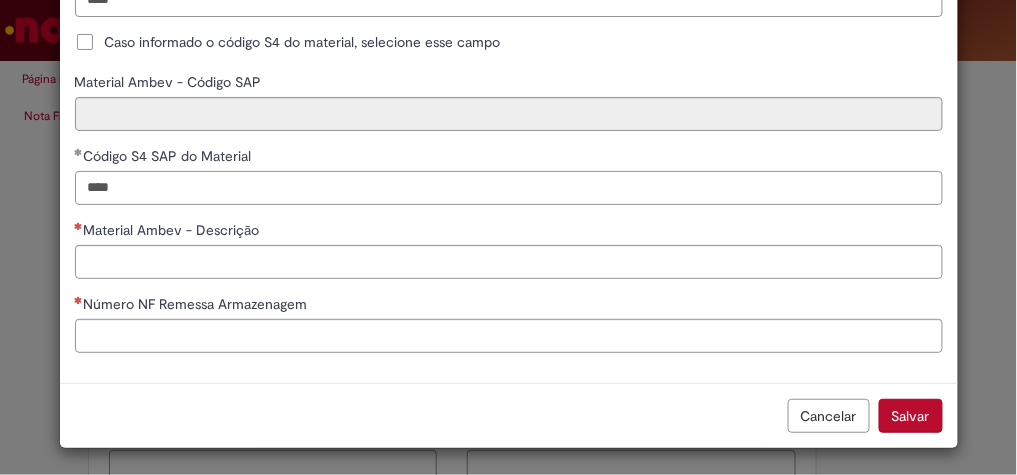 type on "****" 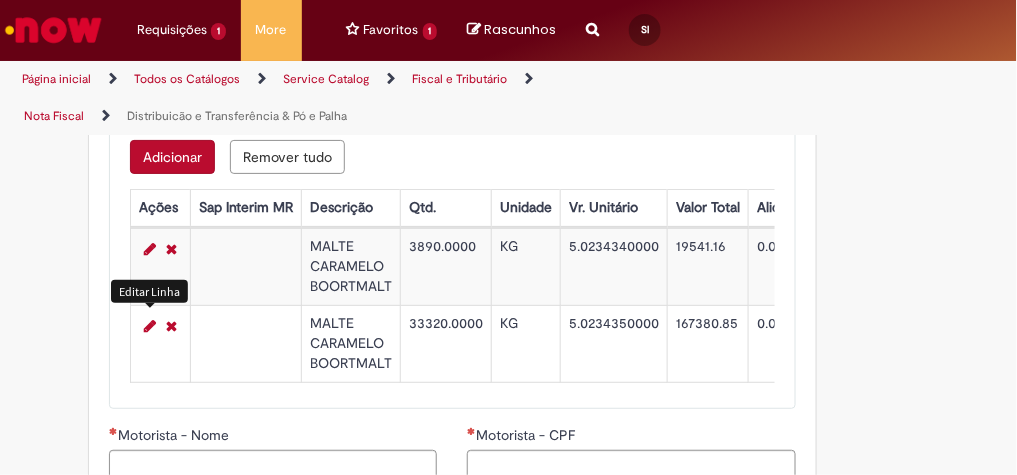 click at bounding box center (150, 326) 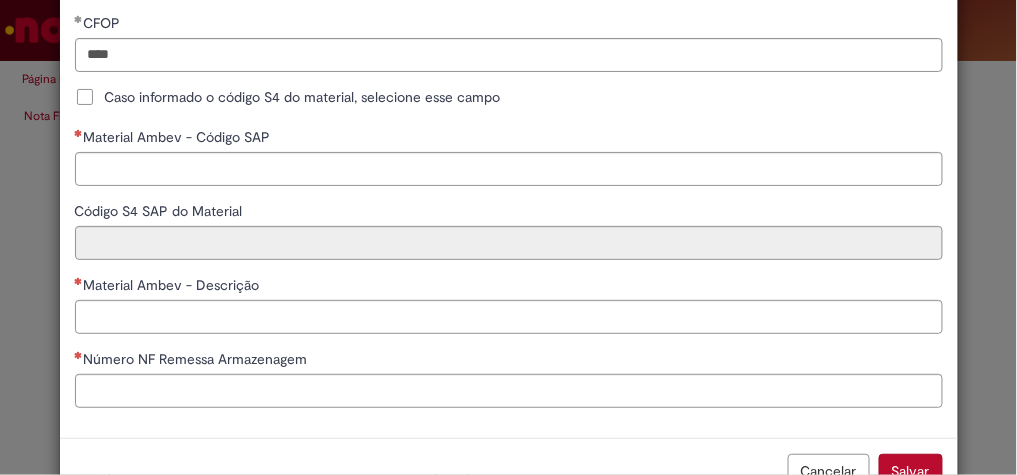 click on "Caso informado o código S4 do material, selecione esse campo" at bounding box center (303, 97) 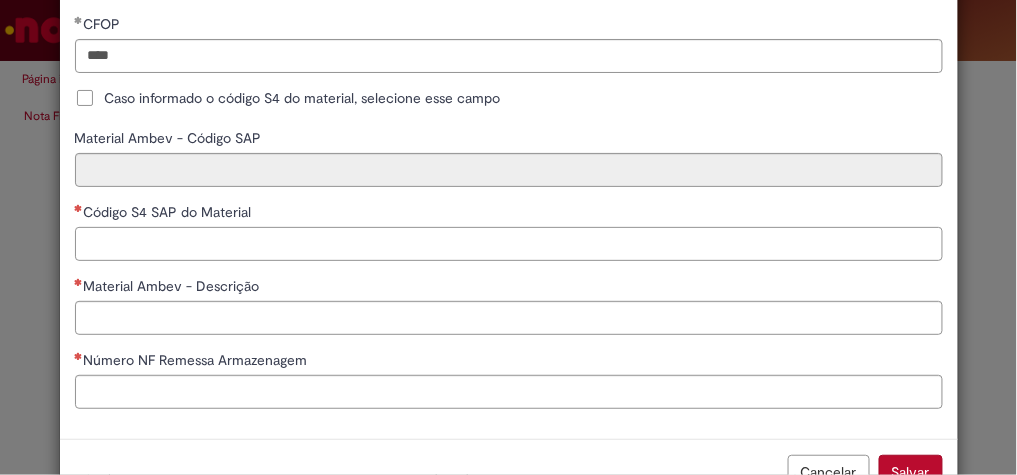 click on "Código S4 SAP do Material" at bounding box center (509, 244) 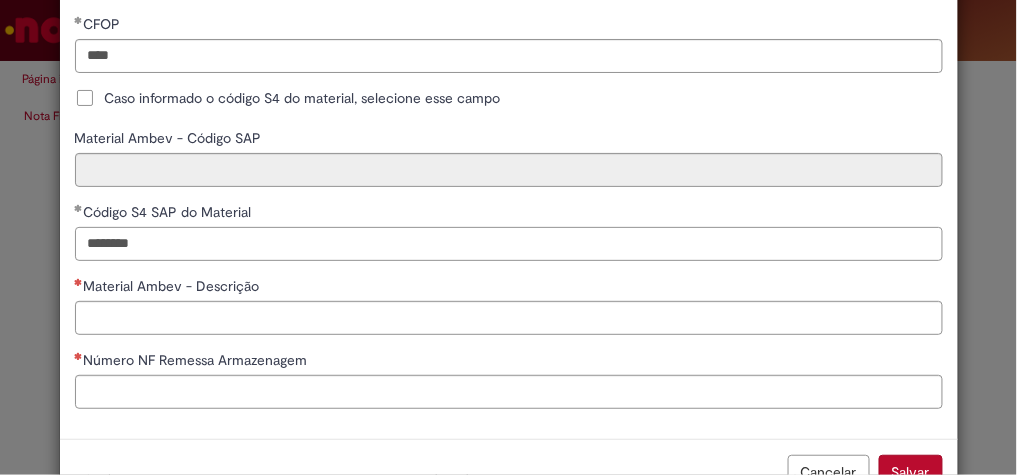 type on "********" 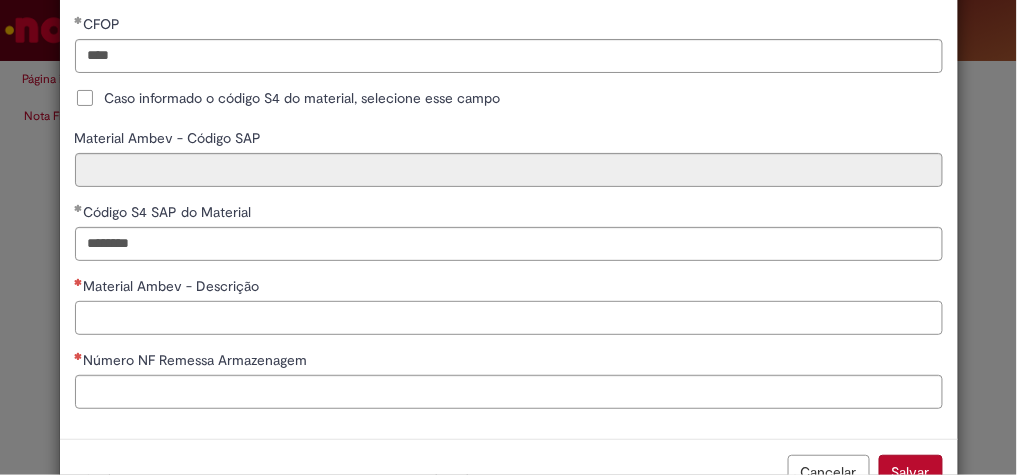 type on "**********" 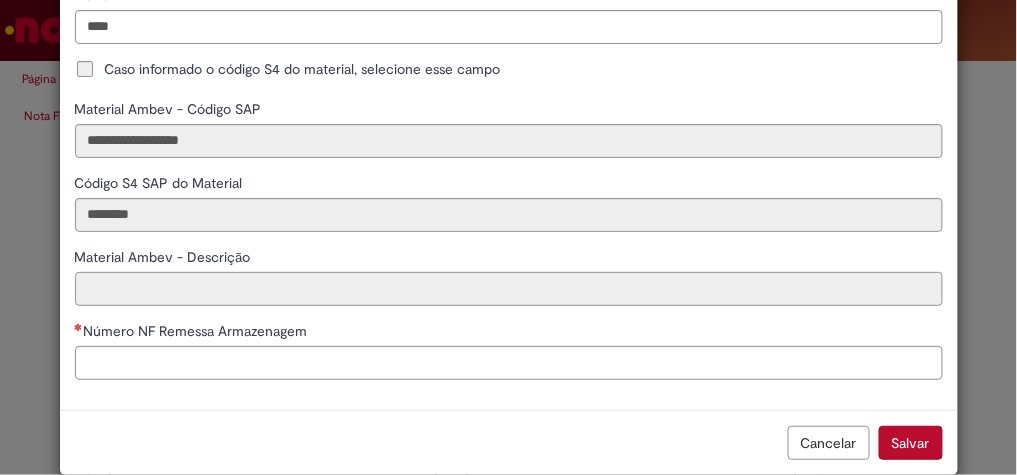 scroll, scrollTop: 663, scrollLeft: 0, axis: vertical 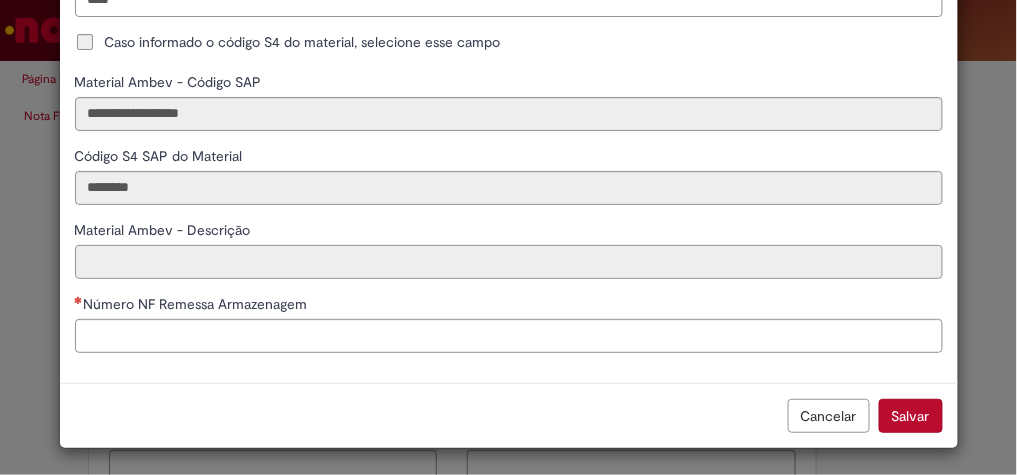 type on "**********" 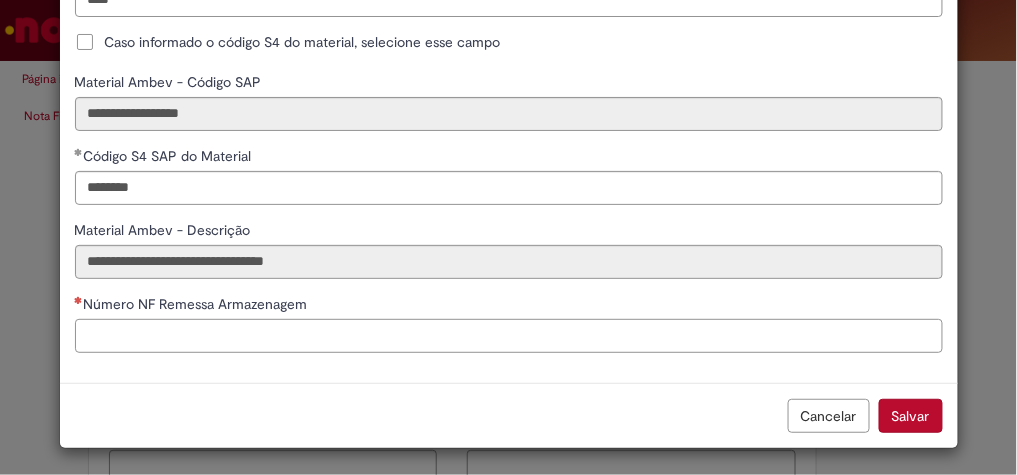 click on "Número NF Remessa Armazenagem" at bounding box center (509, 336) 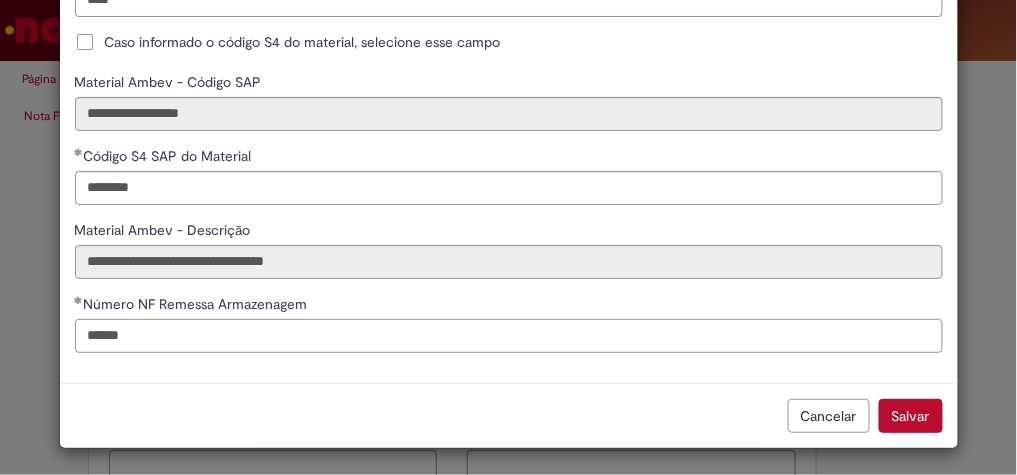 type on "******" 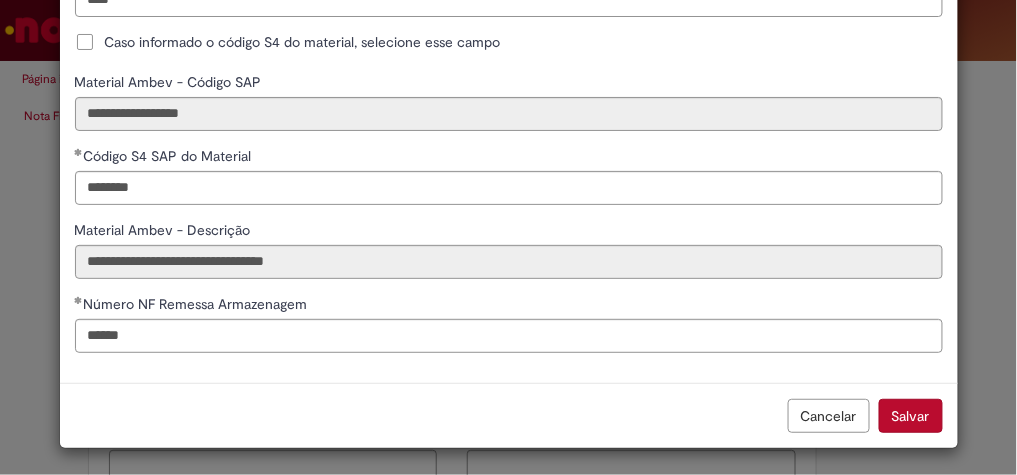 type 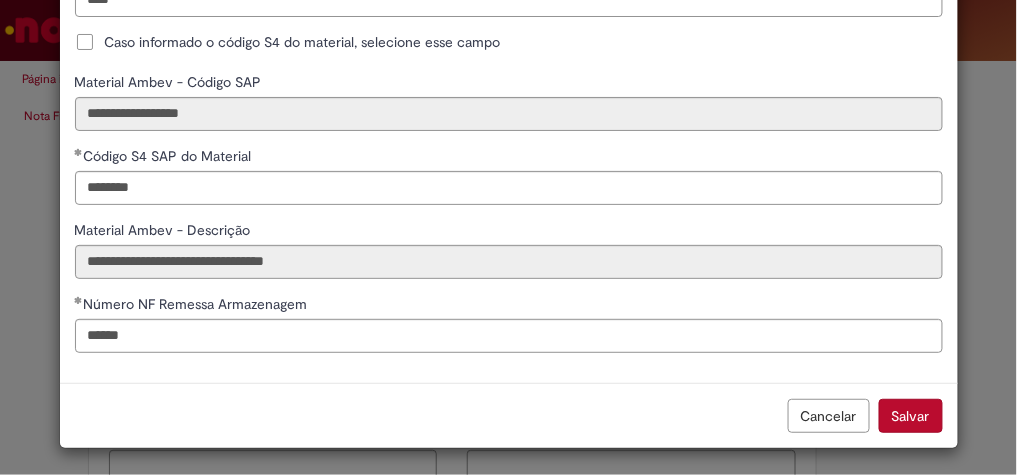 click on "Salvar" at bounding box center (911, 416) 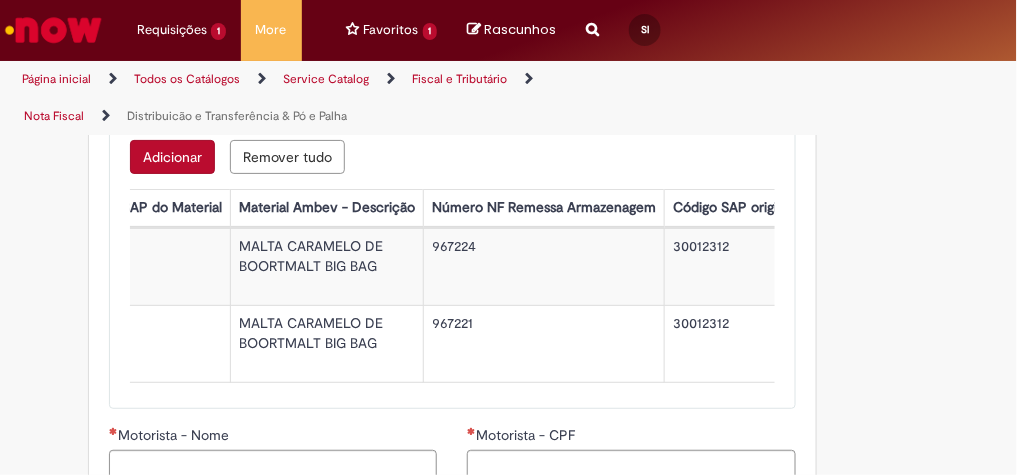 scroll, scrollTop: 0, scrollLeft: 1549, axis: horizontal 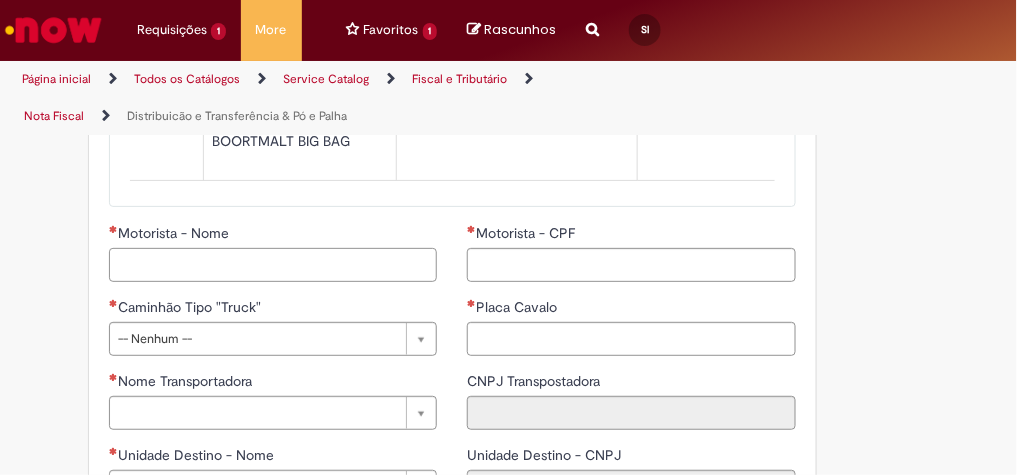 click on "Motorista - Nome" at bounding box center (273, 265) 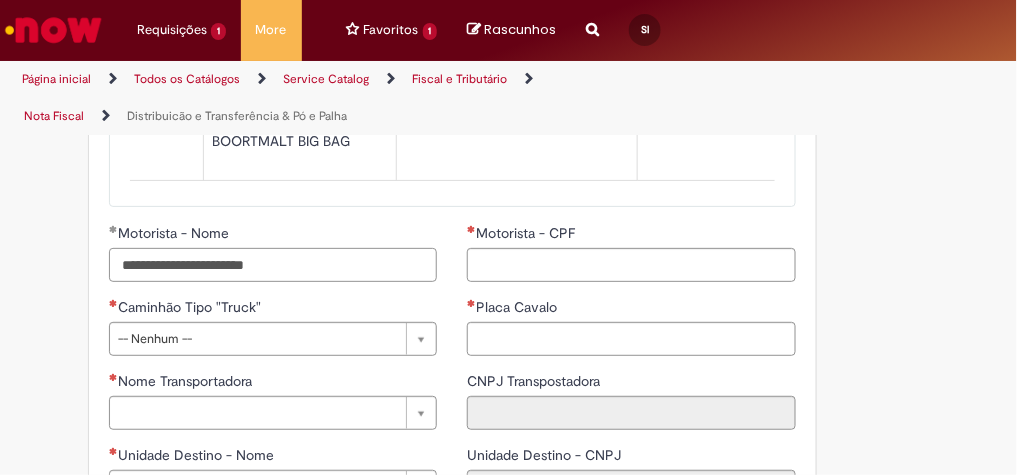 type on "**********" 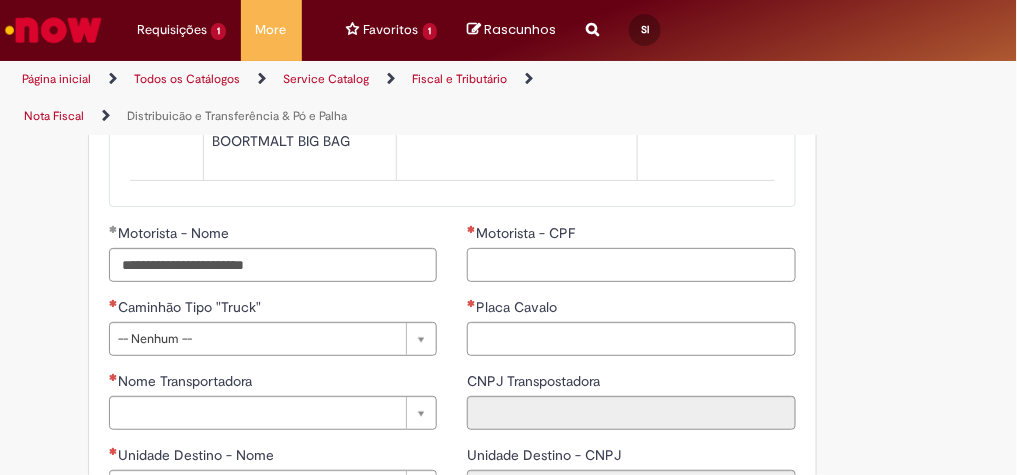 click on "Motorista - CPF" at bounding box center (631, 265) 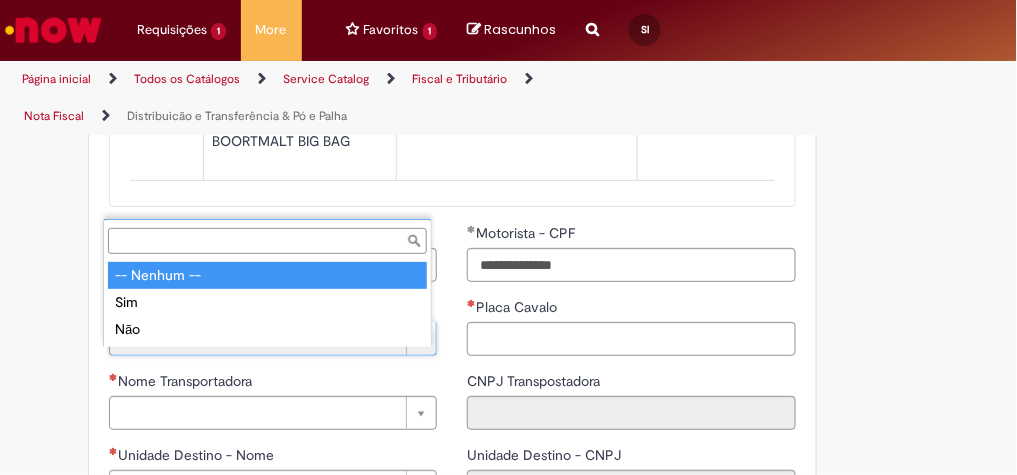 type on "**********" 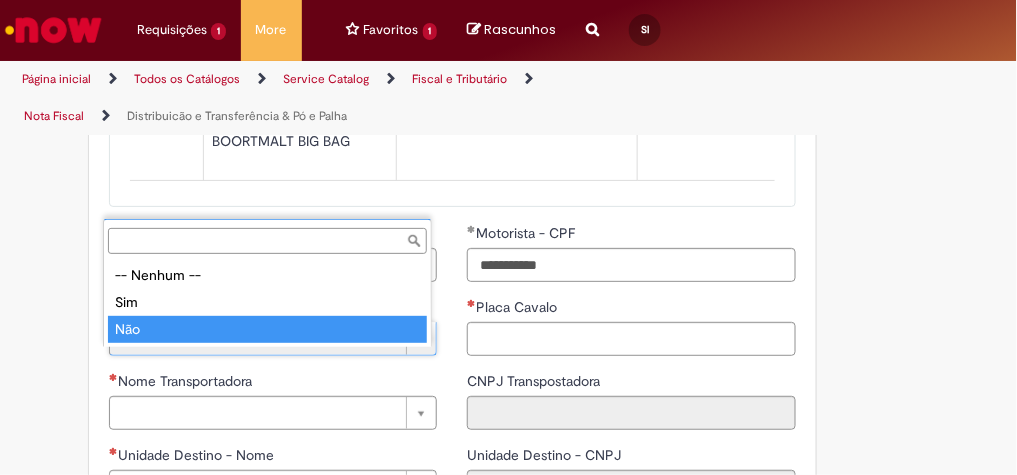 type on "***" 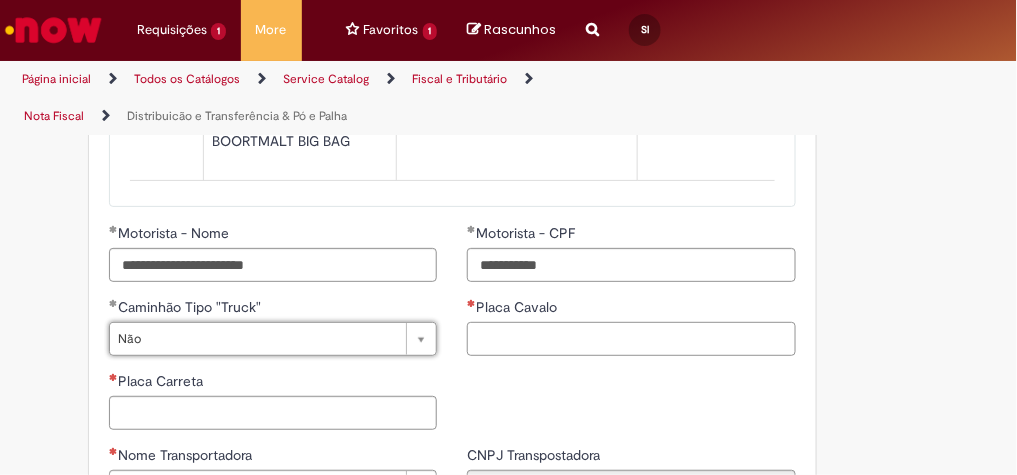 click on "Placa Cavalo" at bounding box center [631, 339] 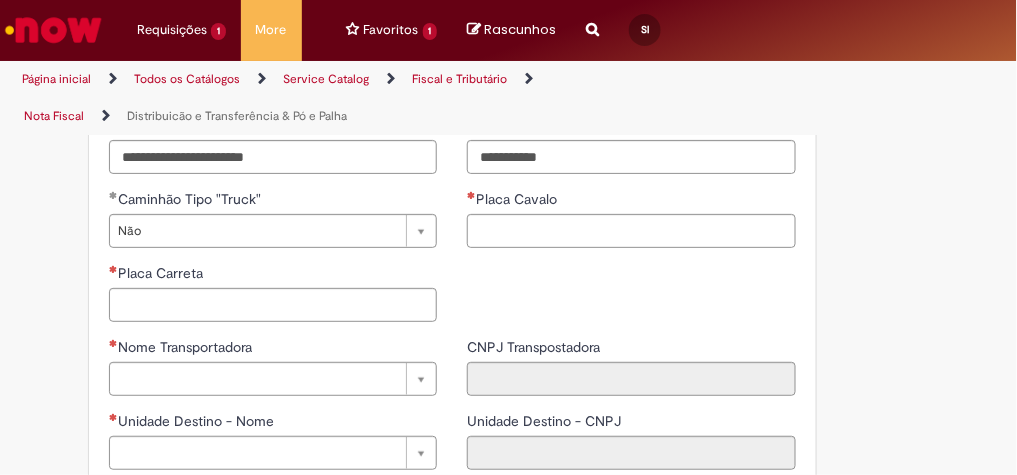 scroll, scrollTop: 2486, scrollLeft: 0, axis: vertical 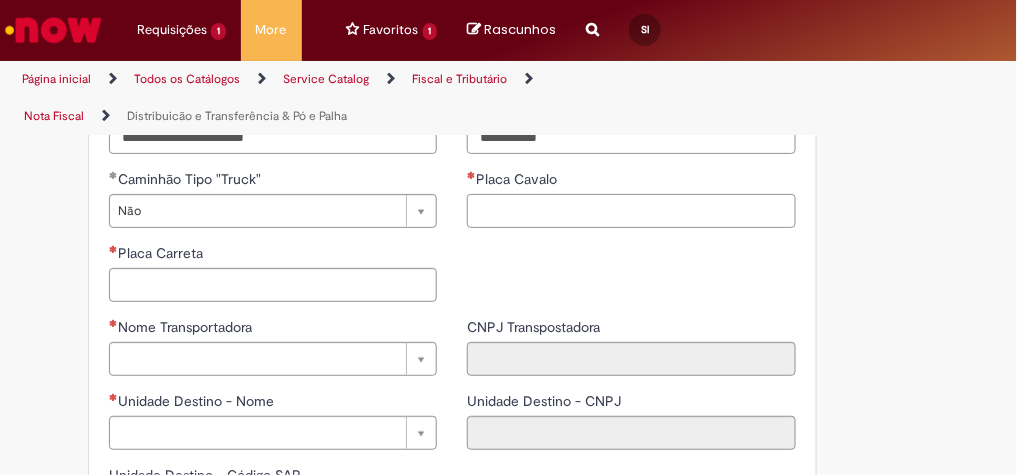 click on "Placa Cavalo" at bounding box center [631, 211] 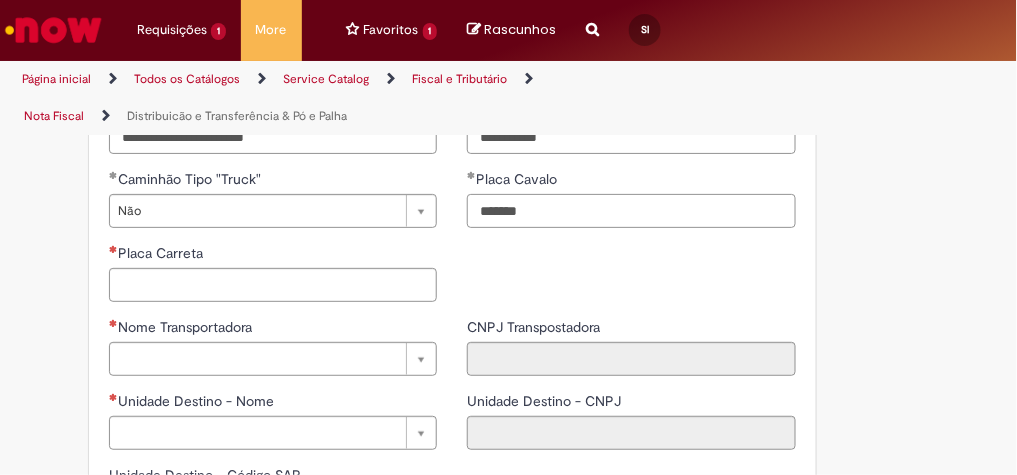 type on "*******" 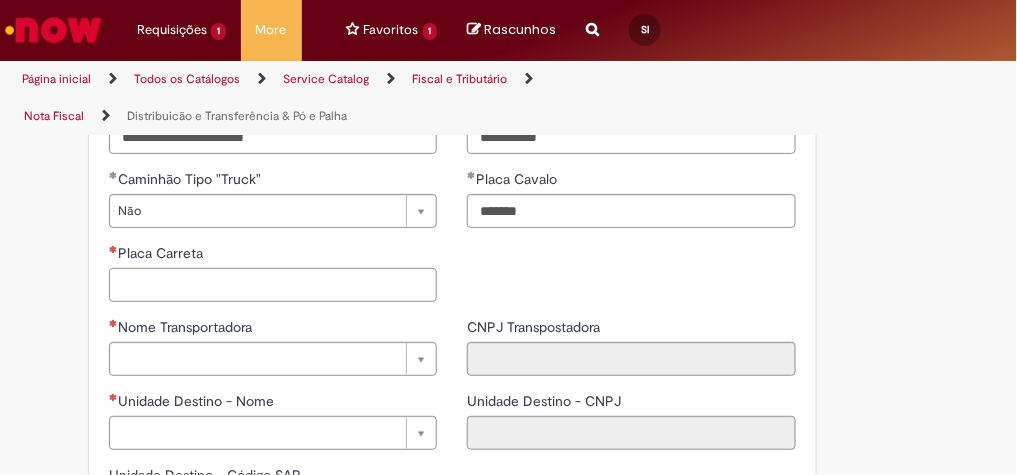 click on "Placa Carreta" at bounding box center [273, 285] 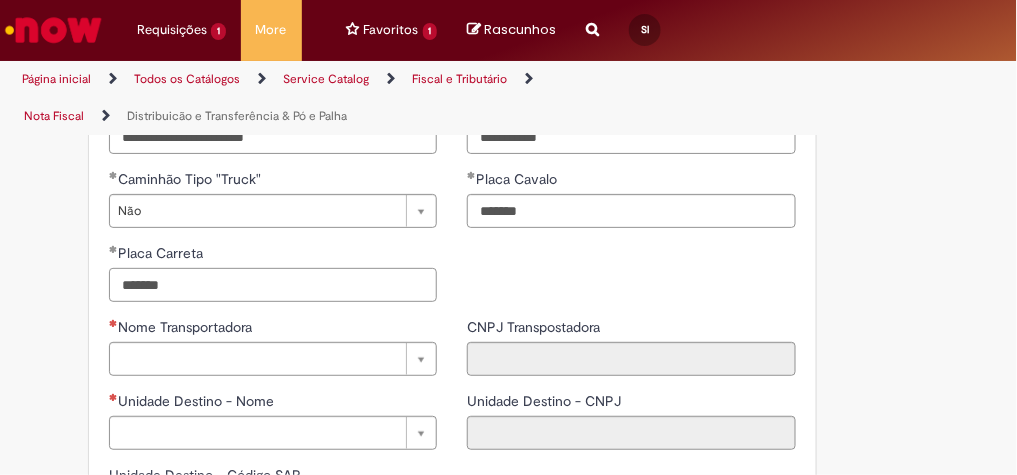 type on "*******" 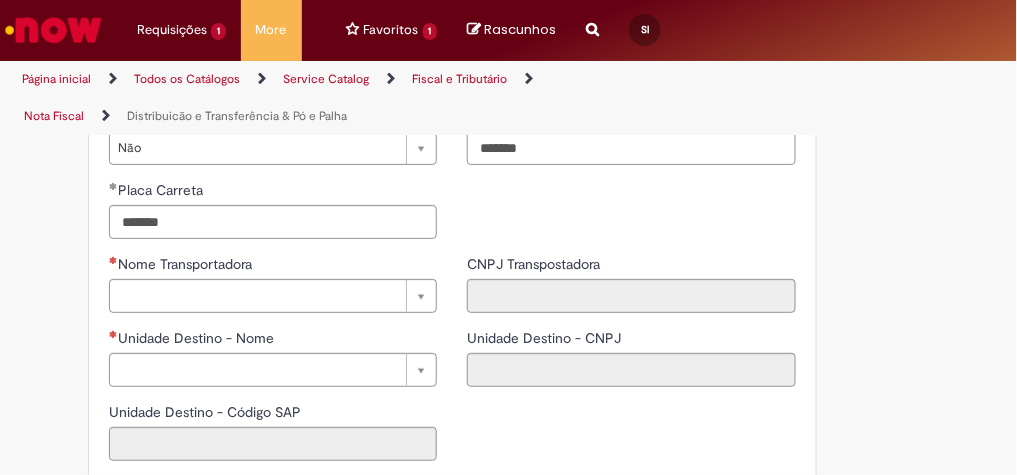 scroll, scrollTop: 2550, scrollLeft: 0, axis: vertical 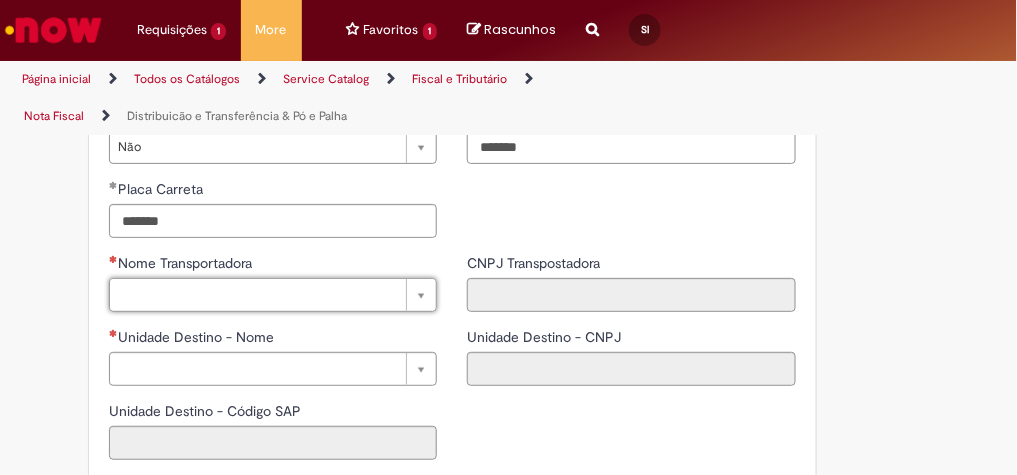 type on "*" 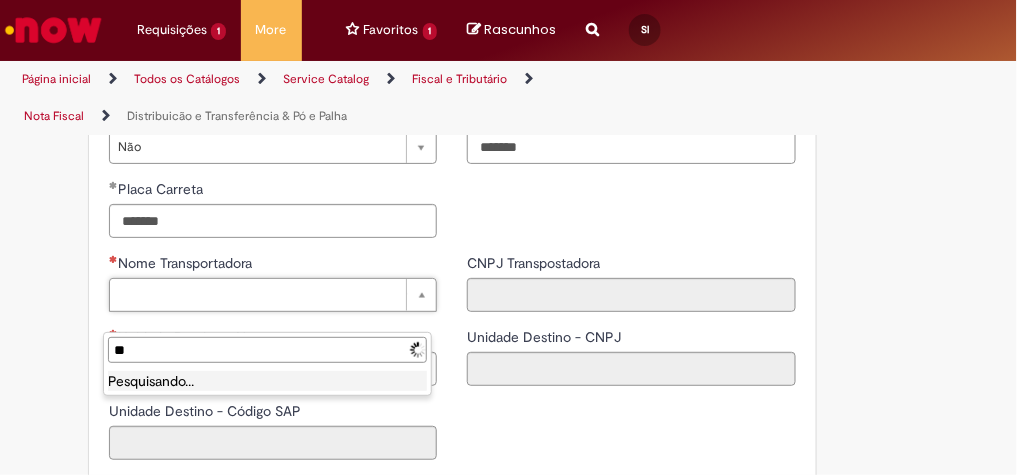 type on "*" 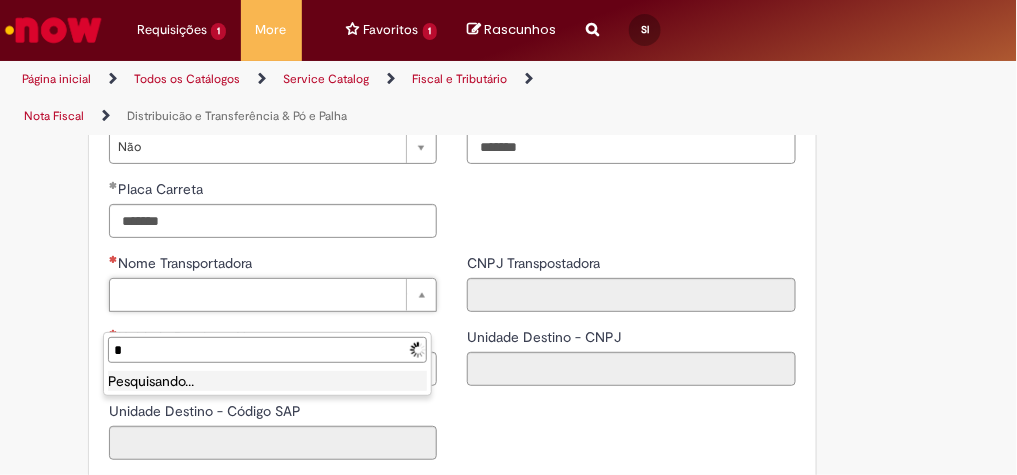 type 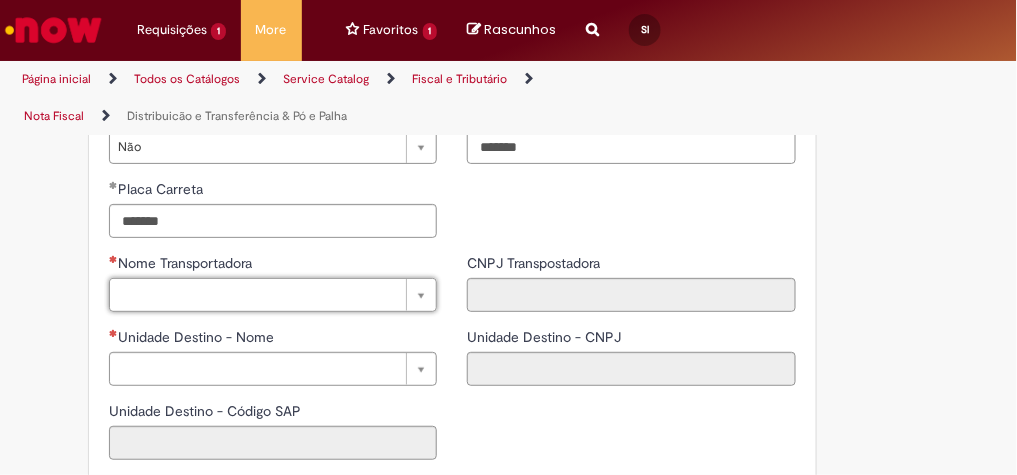 type on "*" 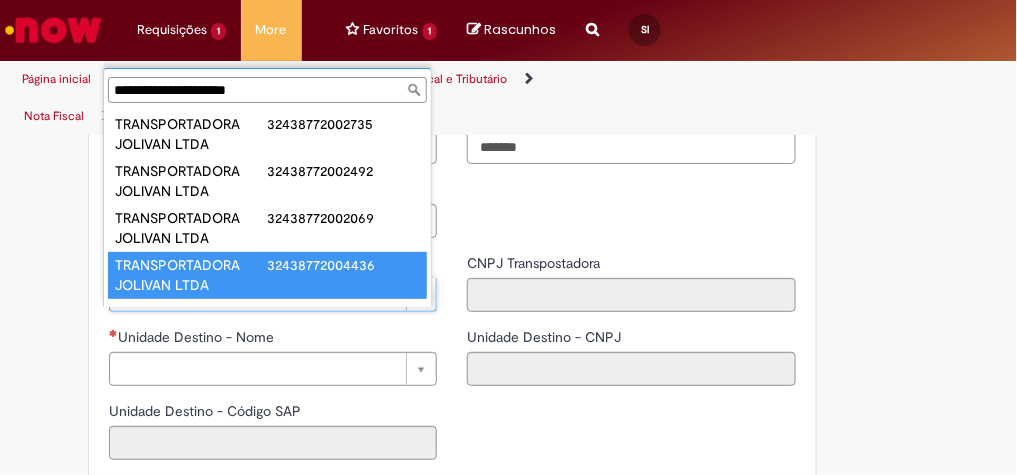 type on "**********" 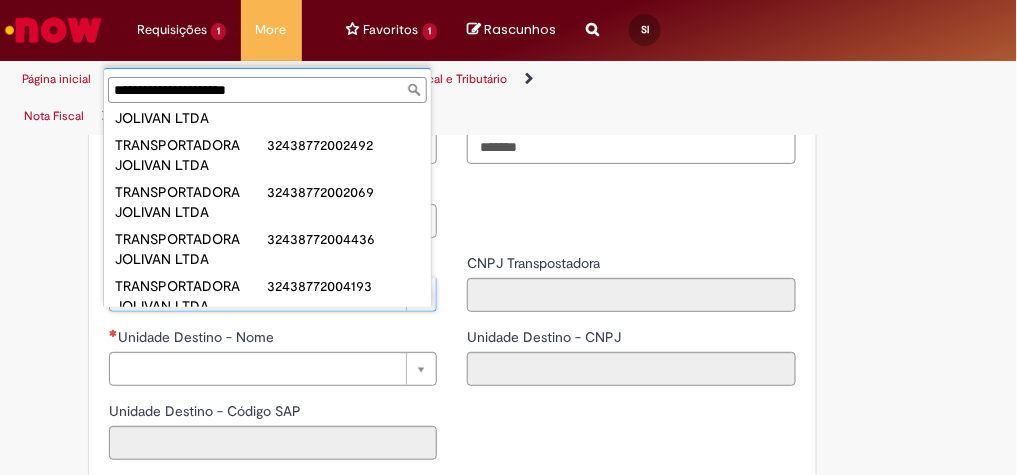 scroll, scrollTop: 0, scrollLeft: 0, axis: both 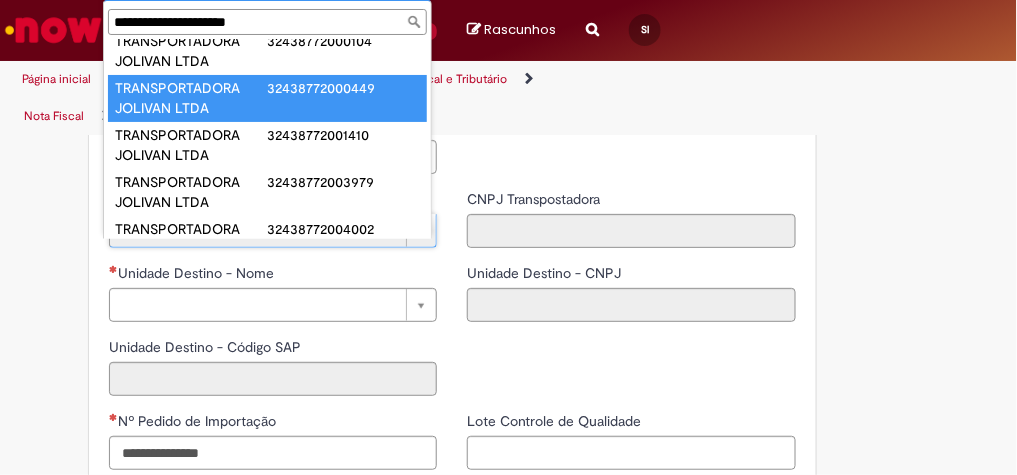 type on "**********" 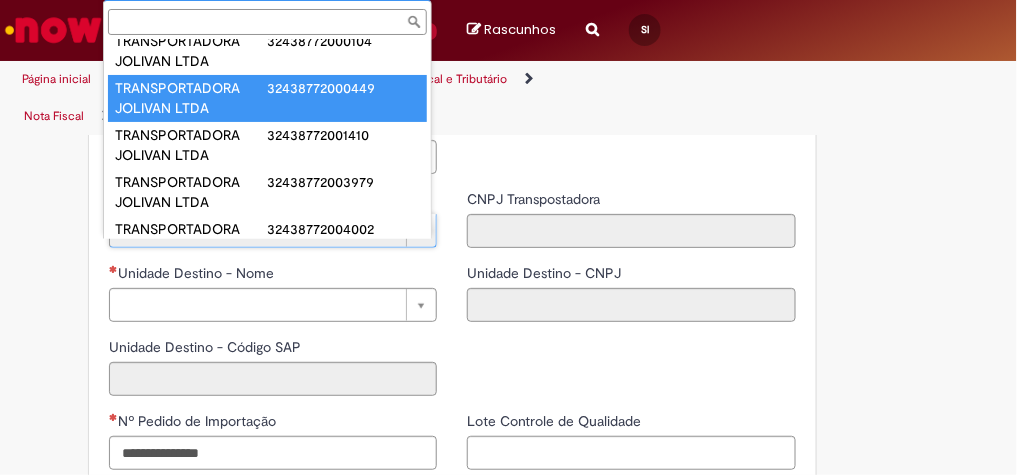 type on "**********" 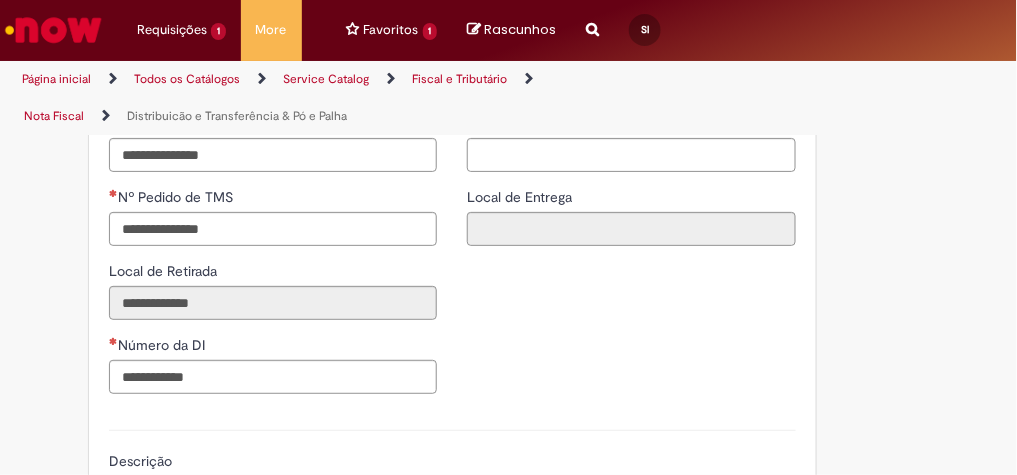 scroll, scrollTop: 3122, scrollLeft: 0, axis: vertical 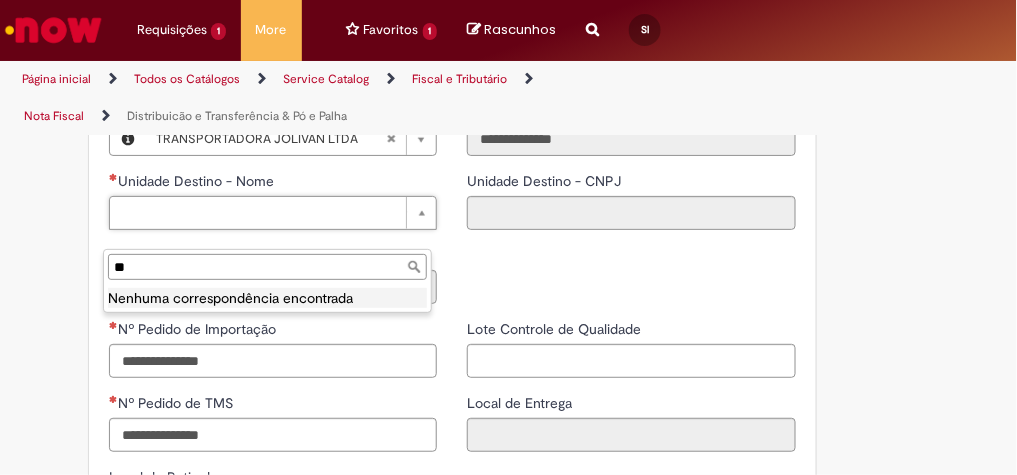 type on "*" 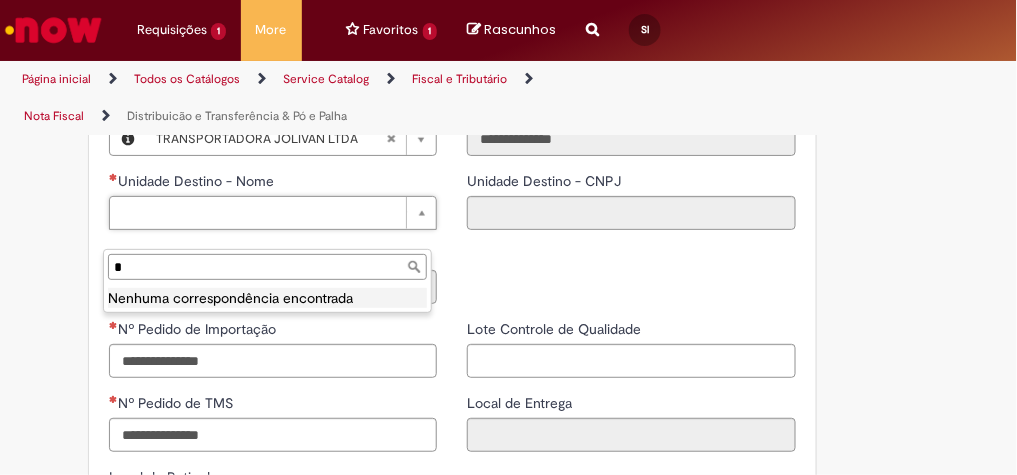 type 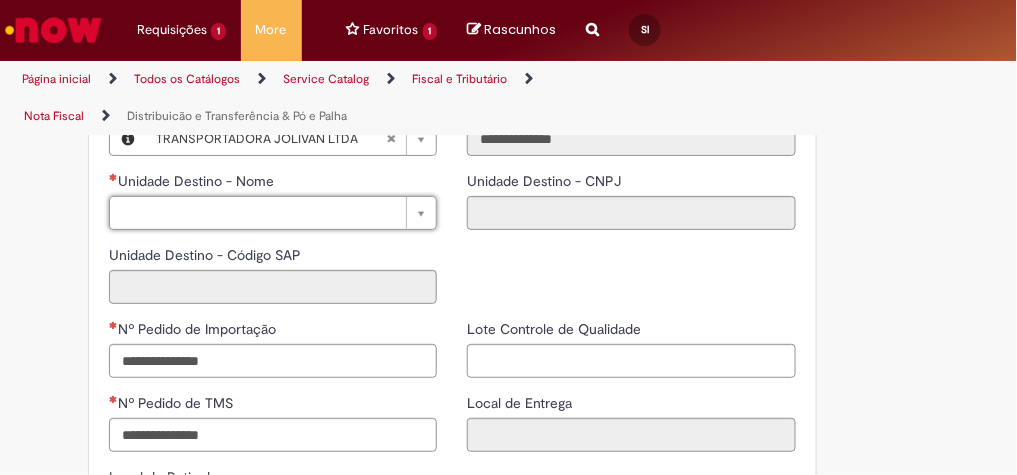 type on "*" 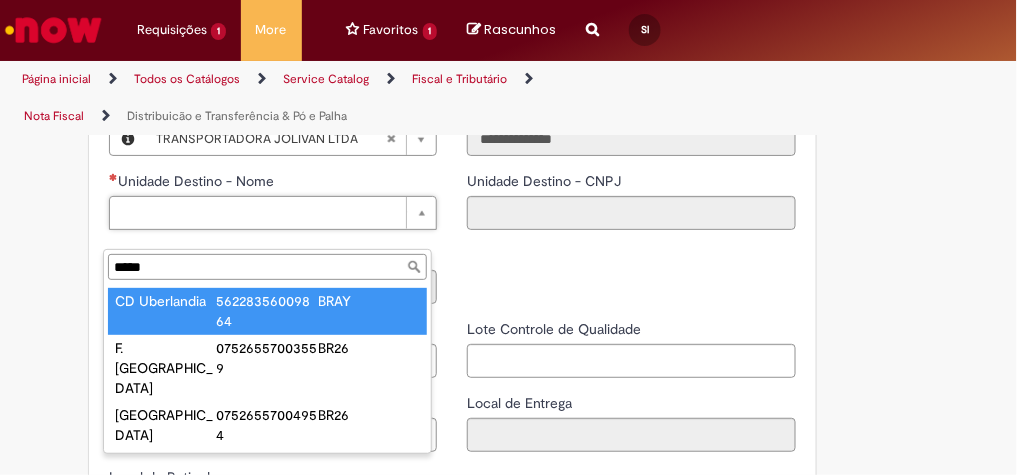 type on "*****" 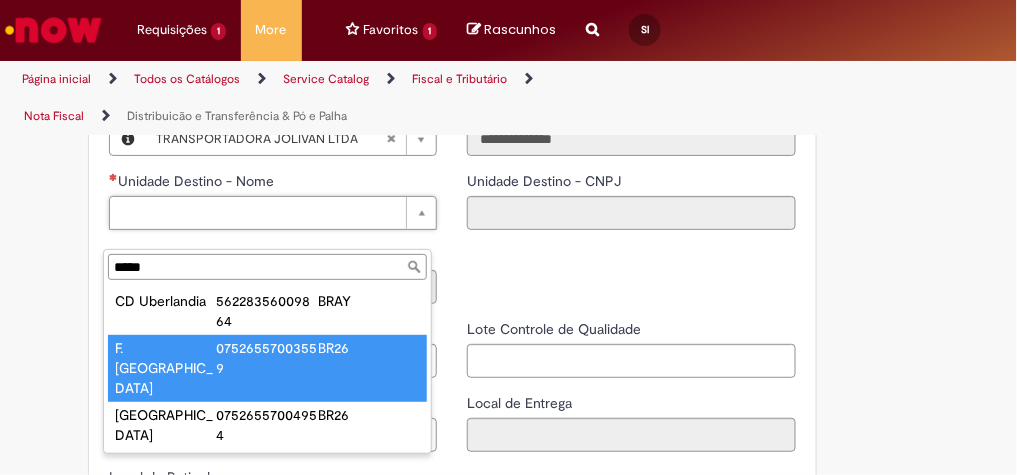 type on "**********" 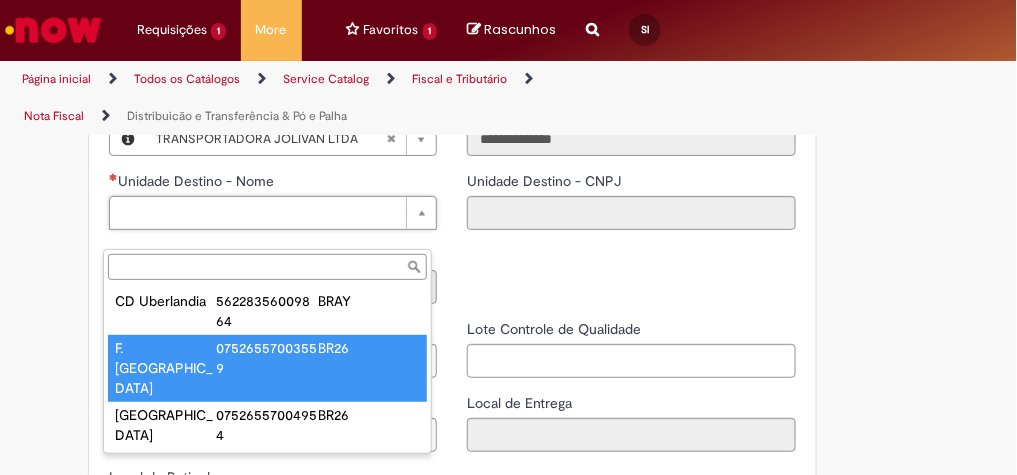 type on "**********" 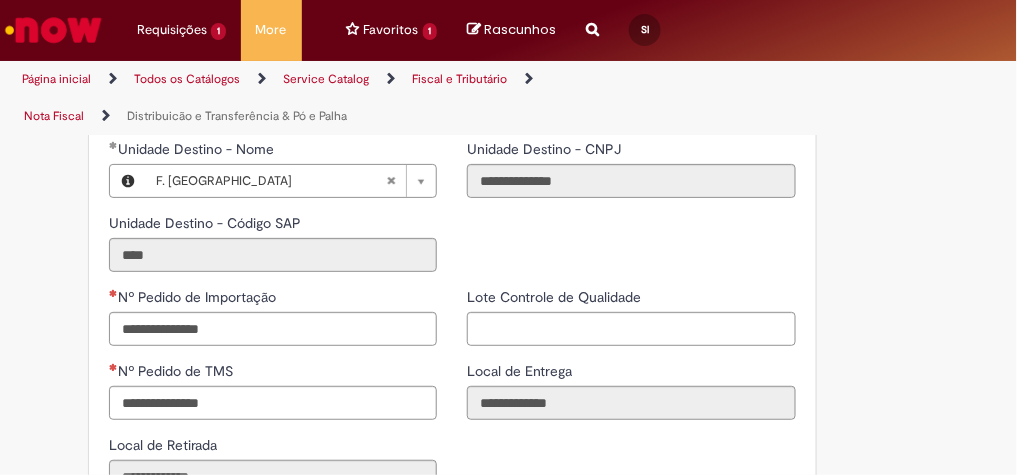 scroll, scrollTop: 2770, scrollLeft: 0, axis: vertical 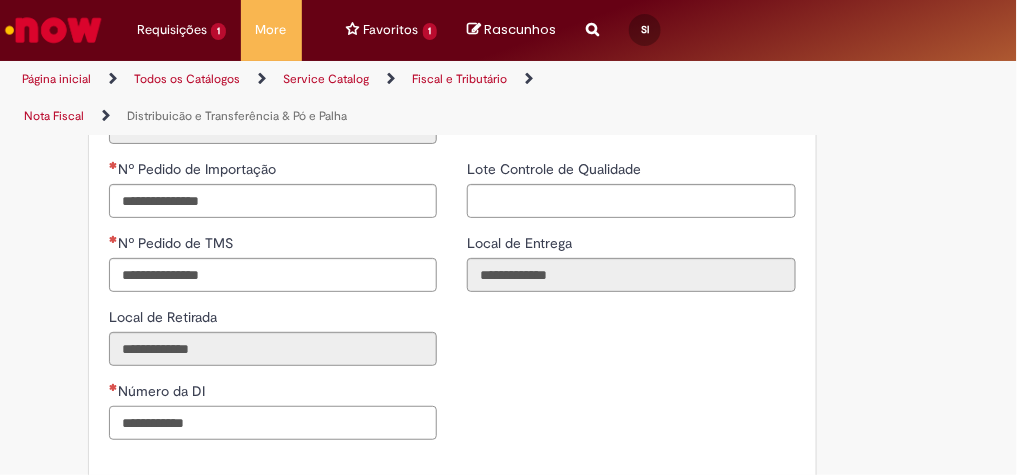 click on "Número da DI" at bounding box center [273, 423] 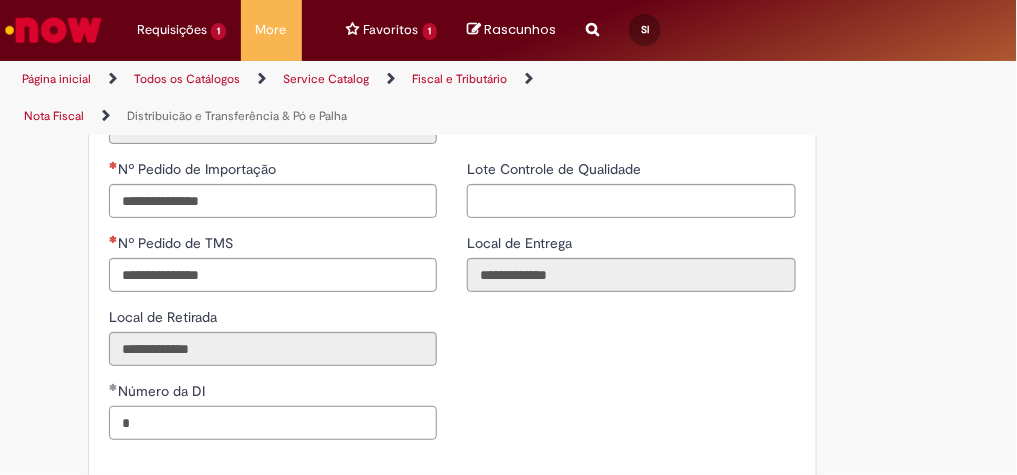 type on "*" 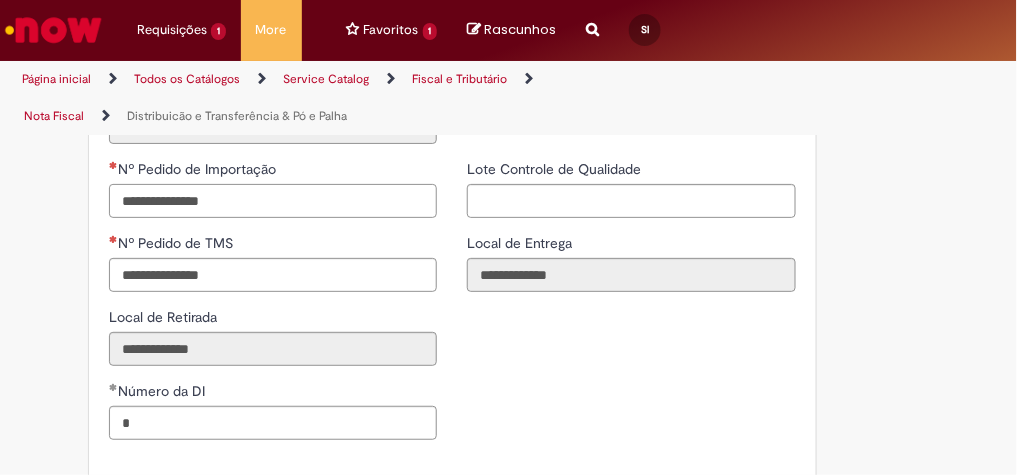 click on "Nº Pedido de Importação" at bounding box center (273, 201) 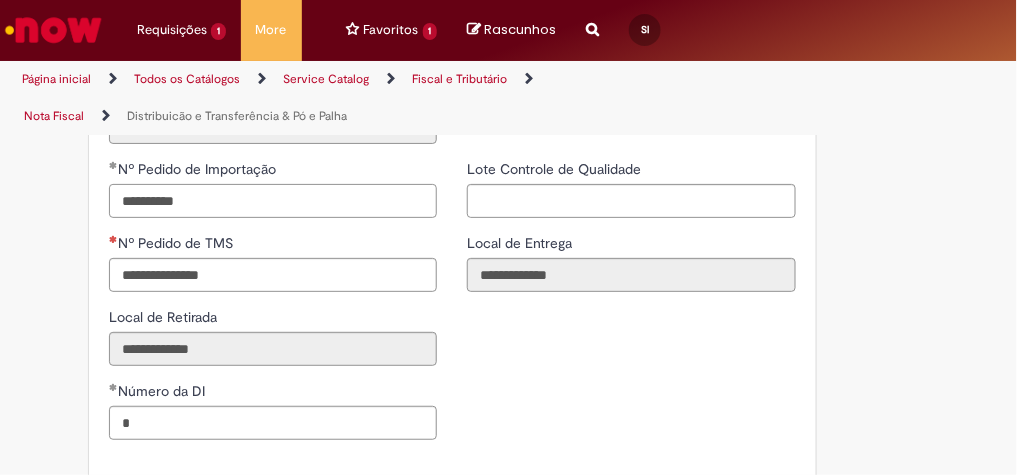 type on "**********" 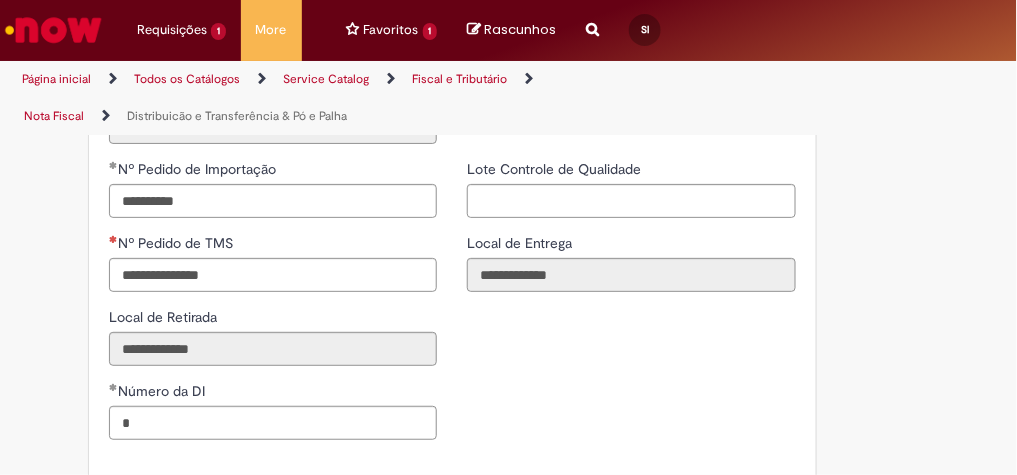 click on "**********" at bounding box center [452, 307] 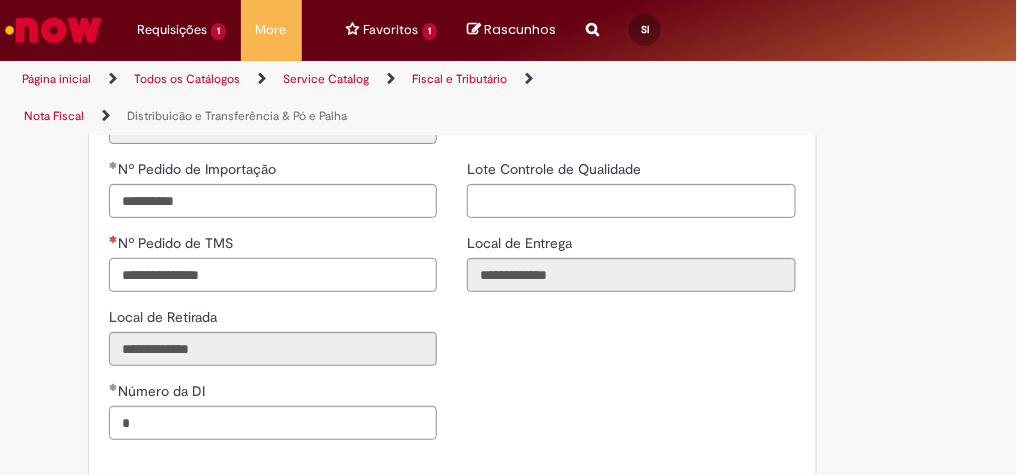 click on "Nº Pedido de TMS" at bounding box center (273, 275) 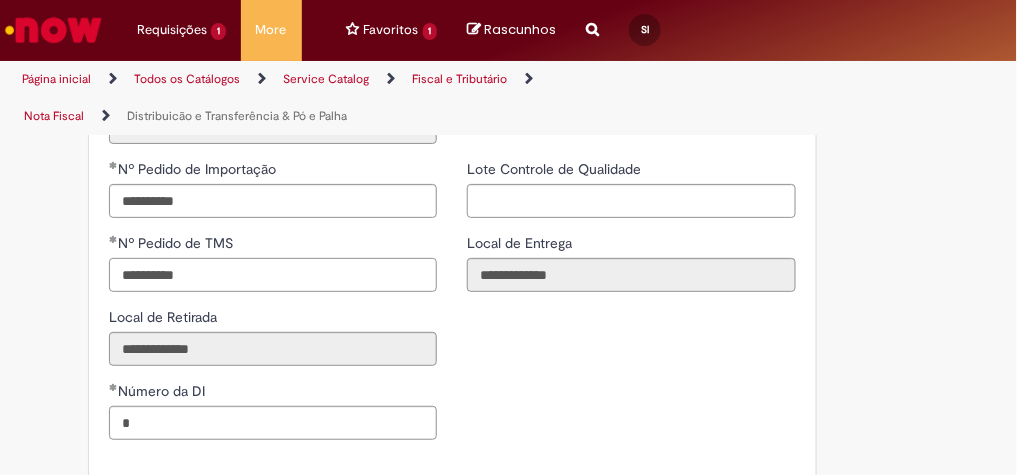 click on "**********" at bounding box center (273, 275) 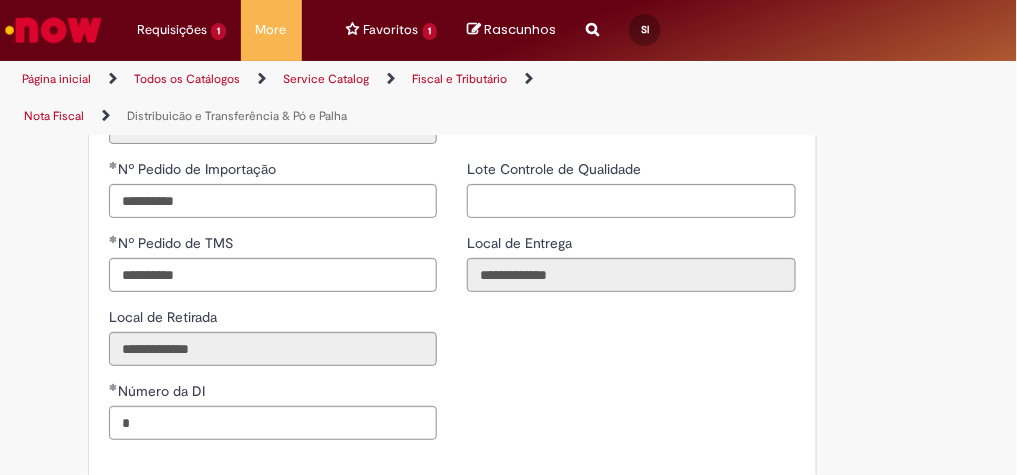 click on "**********" at bounding box center [452, 307] 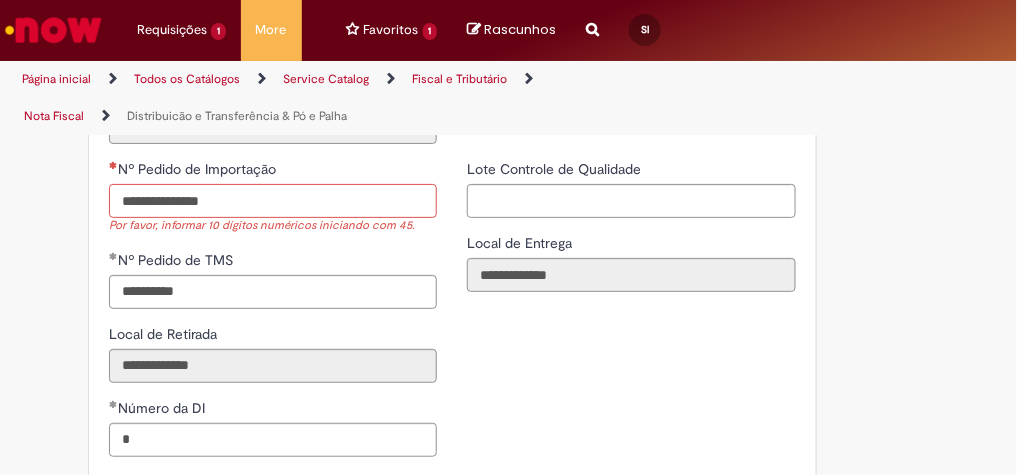 click on "Nº Pedido de Importação" at bounding box center (273, 201) 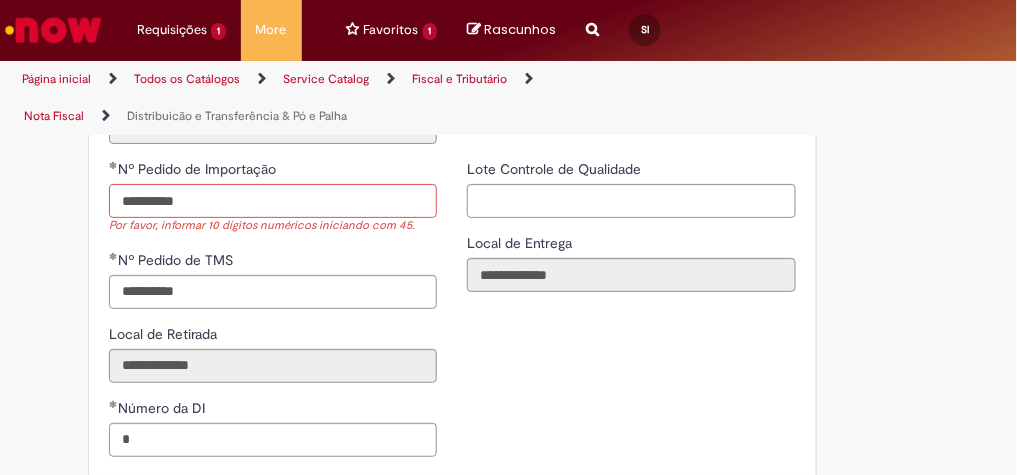 type on "**********" 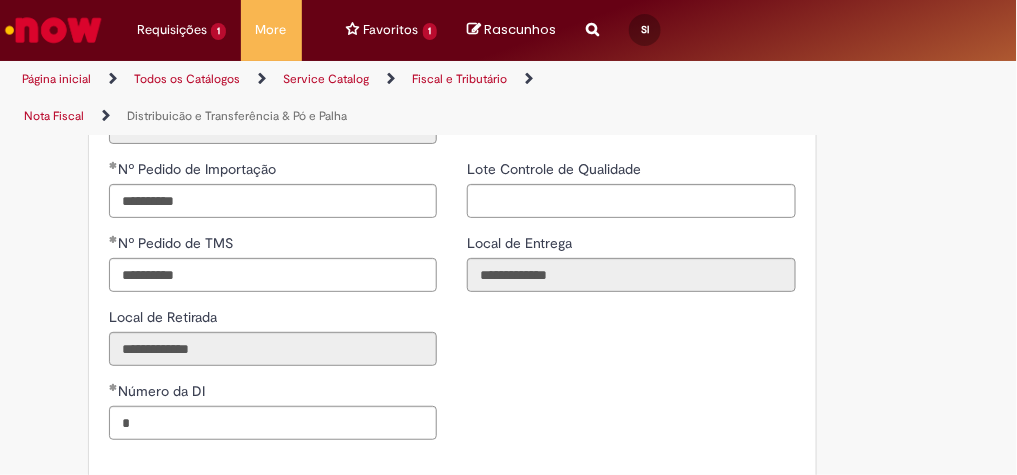 drag, startPoint x: 814, startPoint y: 346, endPoint x: 905, endPoint y: 355, distance: 91.44397 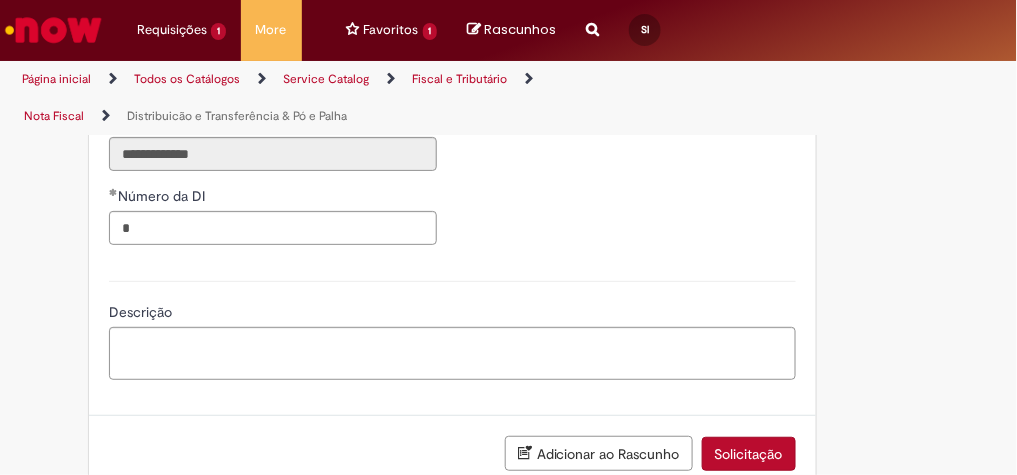 scroll, scrollTop: 3122, scrollLeft: 0, axis: vertical 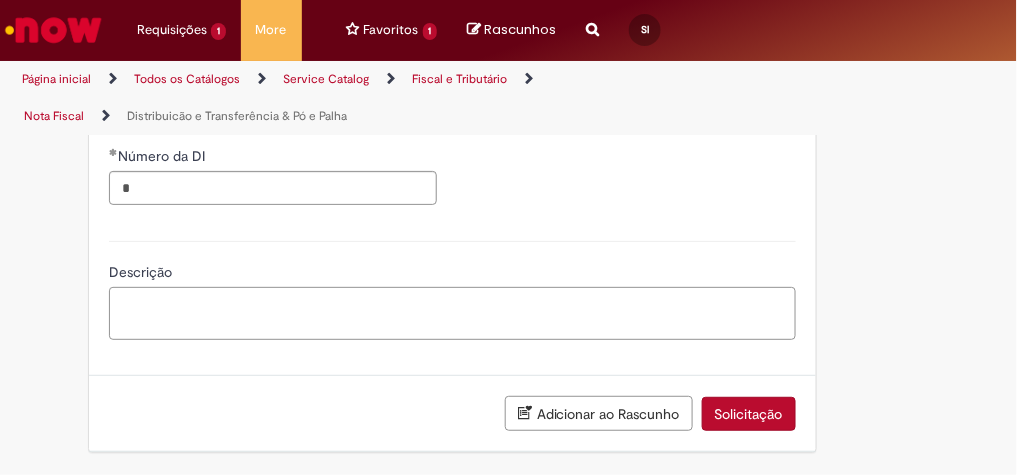 click on "Descrição" at bounding box center (452, 313) 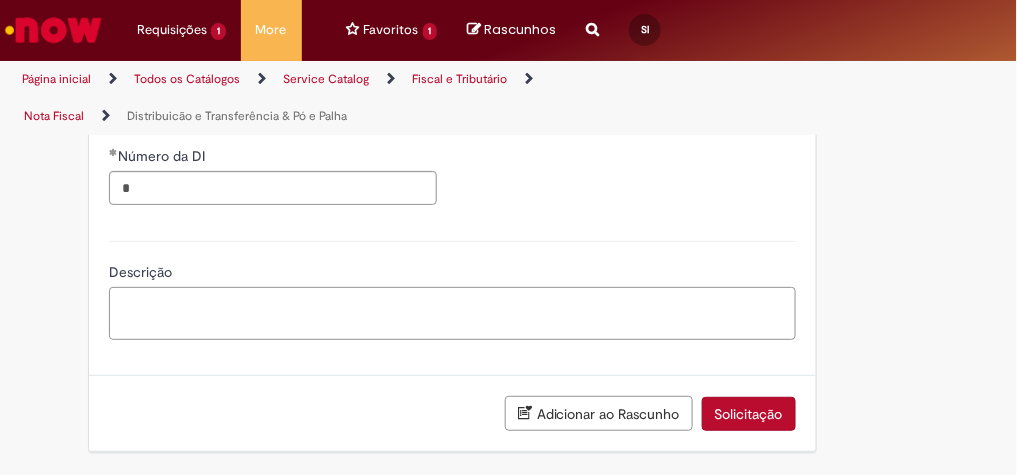 click on "Descrição" at bounding box center [452, 313] 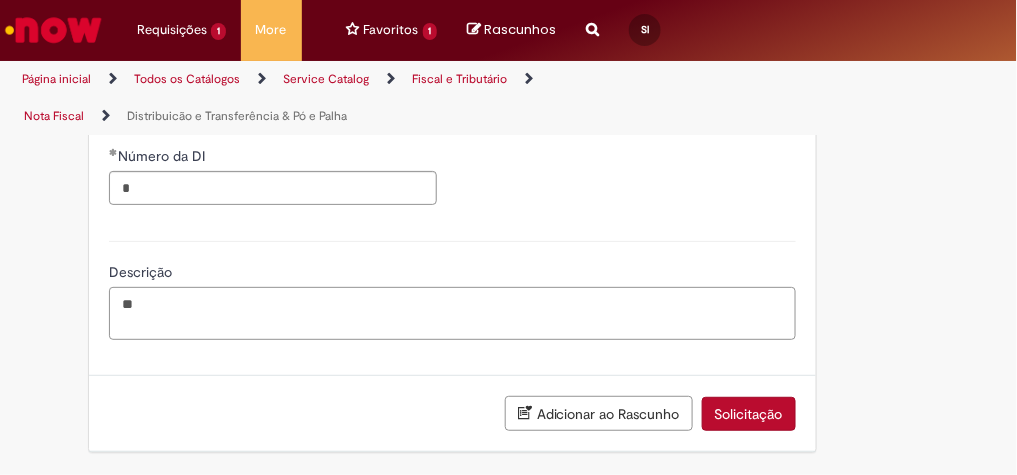 type on "*" 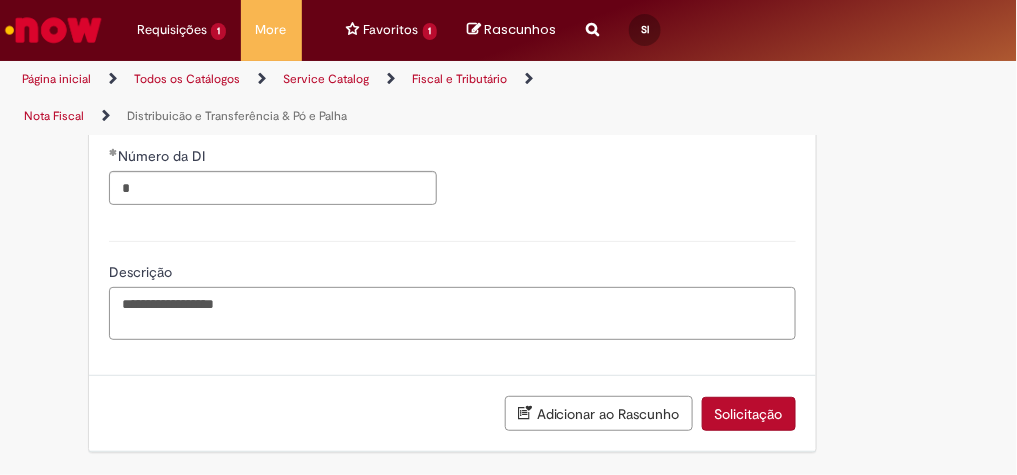 click on "**********" at bounding box center [452, 313] 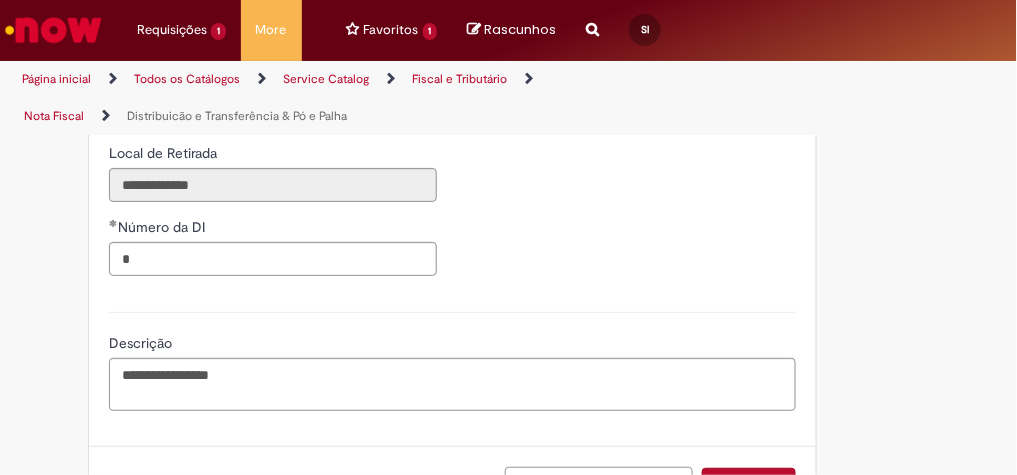 scroll, scrollTop: 3012, scrollLeft: 0, axis: vertical 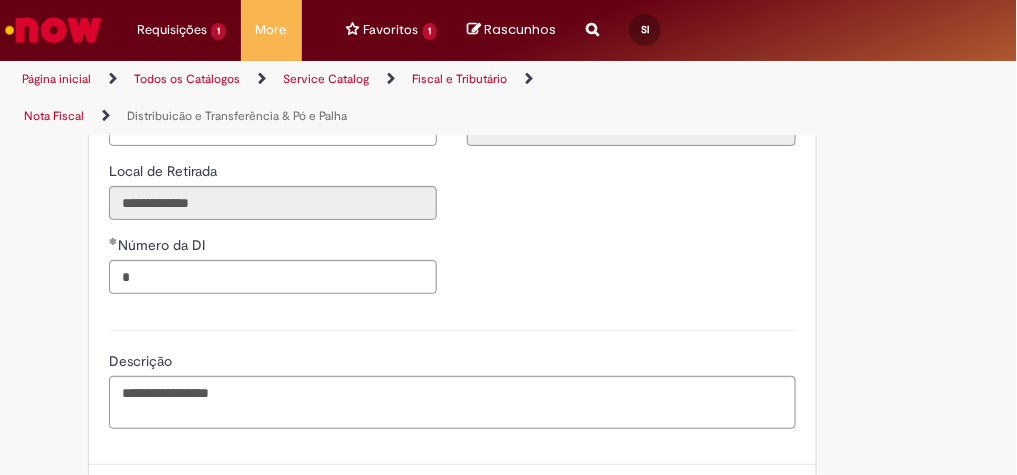 drag, startPoint x: 216, startPoint y: 155, endPoint x: 97, endPoint y: 156, distance: 119.0042 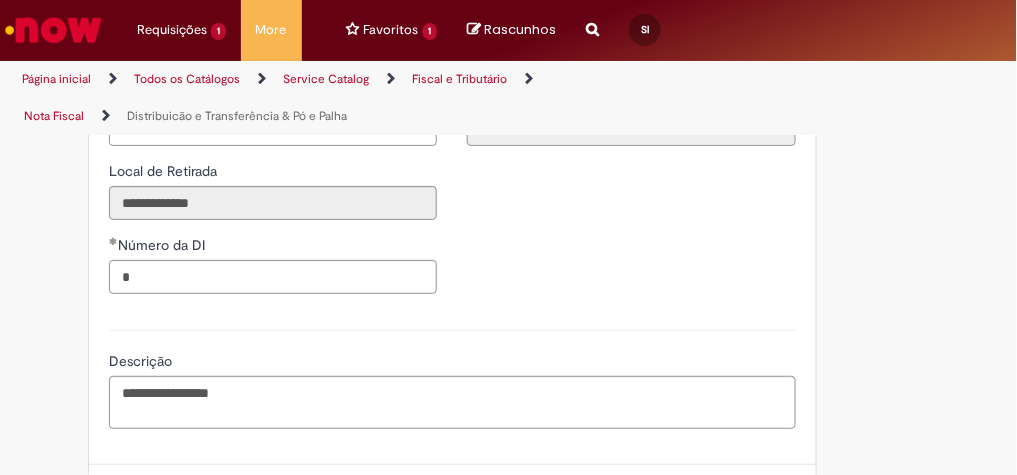 click on "Este item já está em sua lista atual. Se você tentar adicioná-lo novamente, o item atual será substituido  =)
Adicionar a Favoritos
Distribuicão e Transferência & Pó e Palha
Solicitação para emissão de nota fiscal de Distribuição e Transferência  & Pó e Palha.
Nessa oferta você  poderá solicitar   as seguintes opções (Todas relacionadas especificamente à Distribuição e Transferência & Pó e Palha - Porto):
Distribuição e Transferência;
Pó e Palha;
Varredura de Malte (Remessa para Destruição);
Não realizamos os atendimentos abaixo:
Correções no pedido TMS;
Alteração no bloqueio de Motorista pela Unidade;
Alteração de Transportadora;
Cancelamento de Notas Fiscais acima de 2 horas no Mato Grosso e 24 horas nos demais estados;
Pedidos sem saldo;
Criação de Selos Fiscais para novas operações;
Dúvidas Fiscais;" at bounding box center (509, -1156) 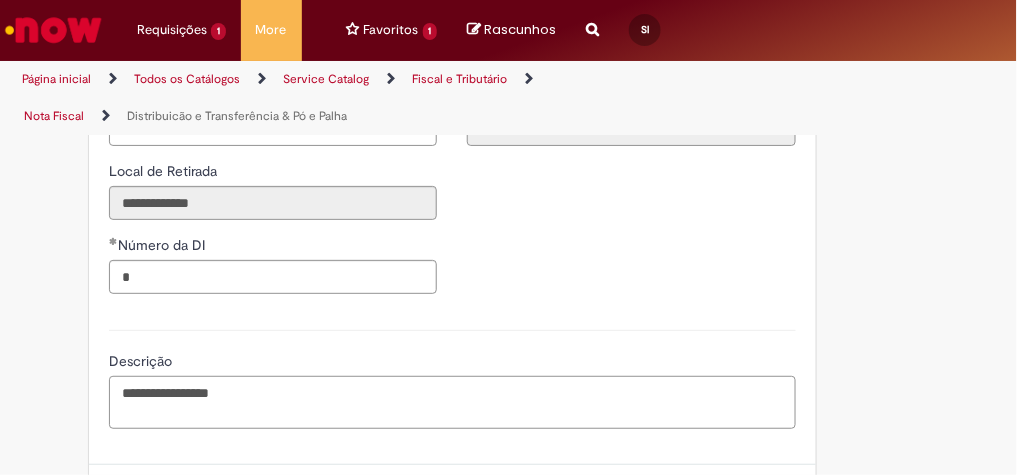 click on "**********" at bounding box center [452, 402] 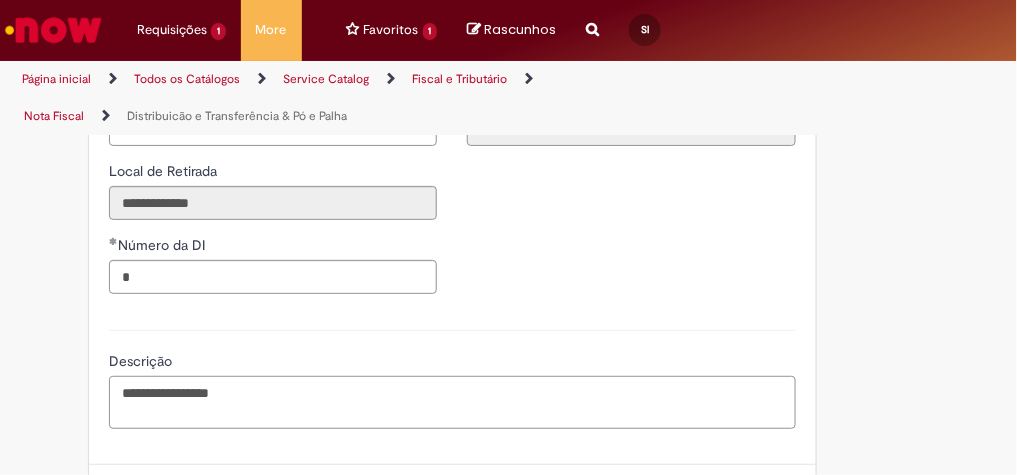 click on "**********" at bounding box center [452, 402] 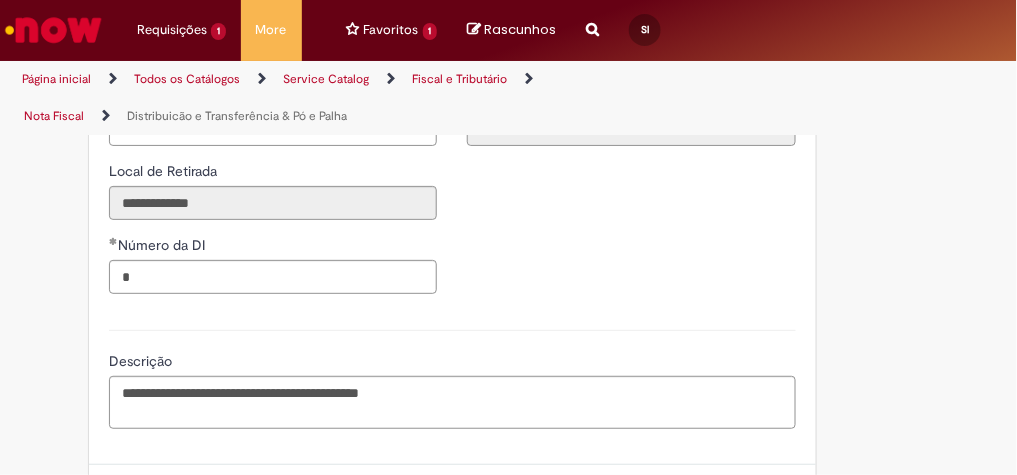 click on "Pular para o conteúdo da página
Requisições   1
Exibir Todas as Solicitações
Distribuicão e Transferência & Pó e Palha
2h atrás 2 horas atrás  R13328145
Requisições   1
Exibir Todas as Solicitações
Distribuicão e Transferência & Pó e Palha
2h atrás 2 horas atrás  R13328145
More
Solicitar Compra
More
Solicitar Compra
Padroniza  +GenAi
Favoritos   1
Exibir todos os Favoritos
Distribuicão e Transferência & Pó e Palha
Favoritos   1
Exibir todos os Favoritos
Distribuicão e Transferência & Pó e Palha
Rascunhos
Rascunhos" at bounding box center [508, 237] 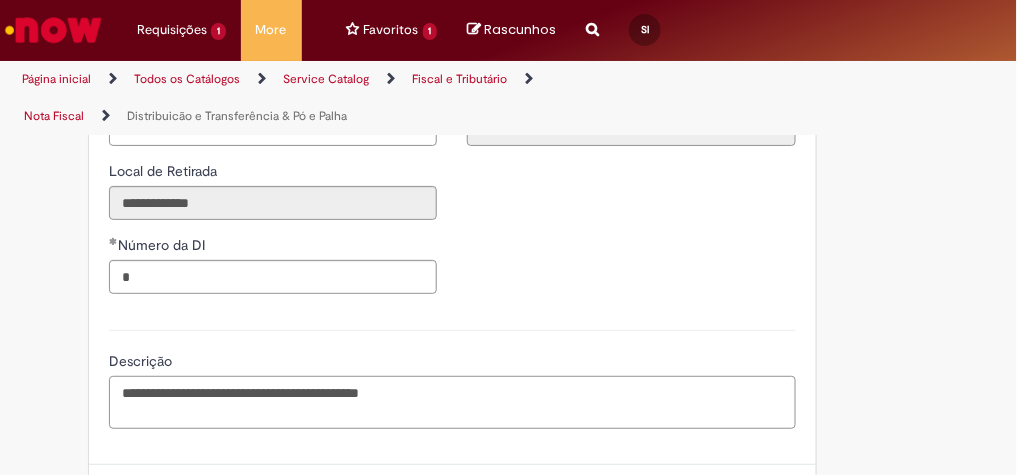 click on "**********" at bounding box center [452, 402] 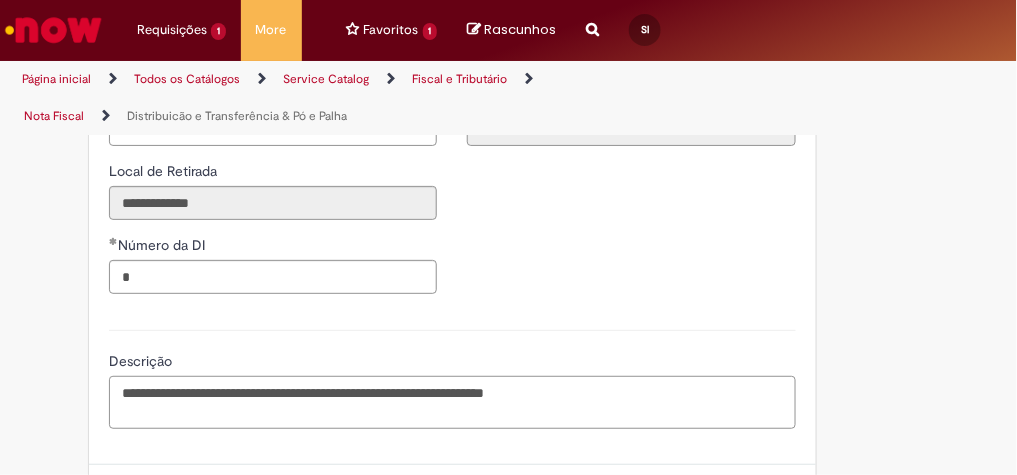click on "**********" at bounding box center (452, 402) 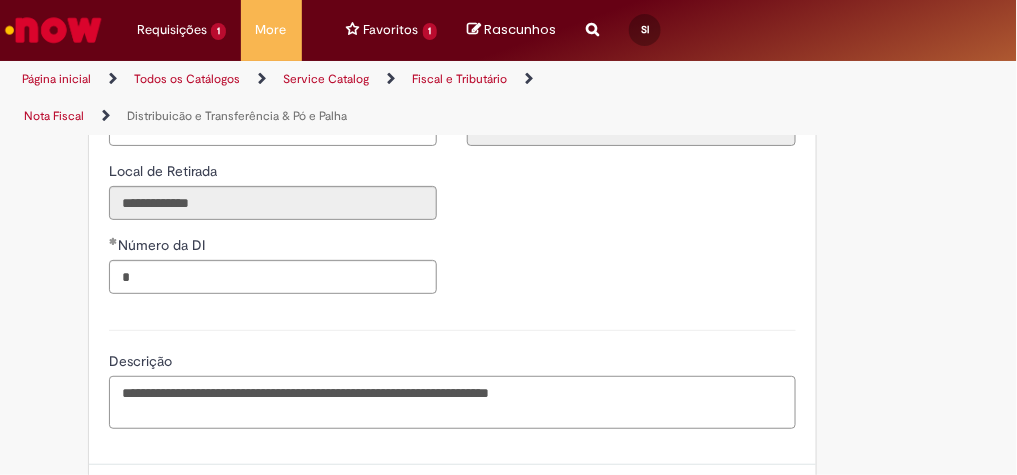 click on "**********" at bounding box center (452, 402) 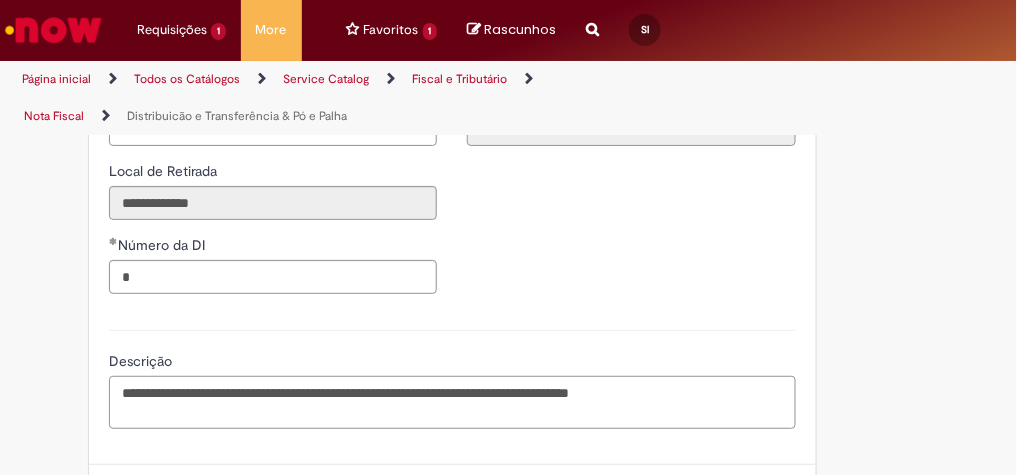paste on "**********" 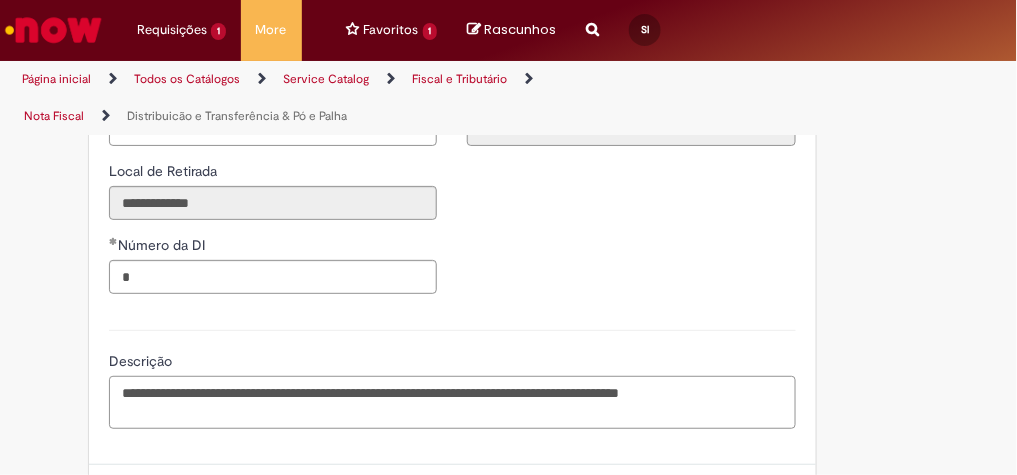 click on "**********" at bounding box center [452, 402] 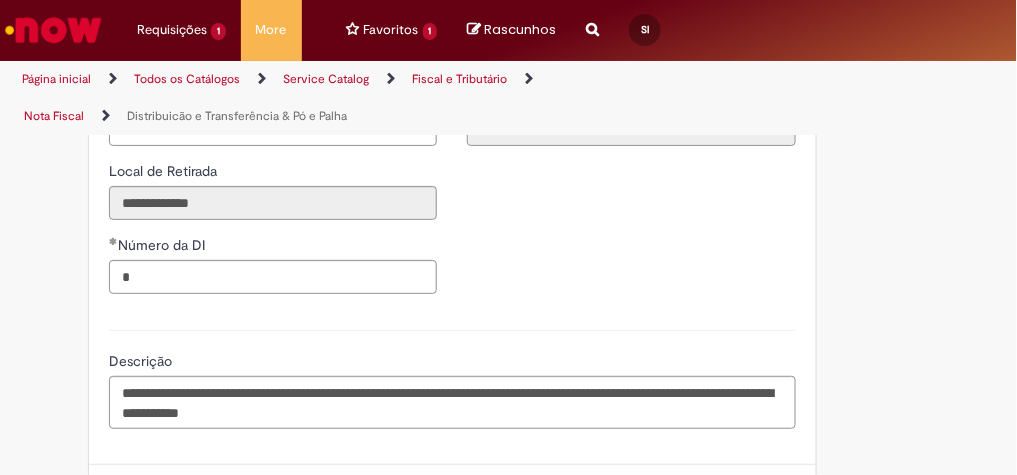 click on "**********" at bounding box center (452, 161) 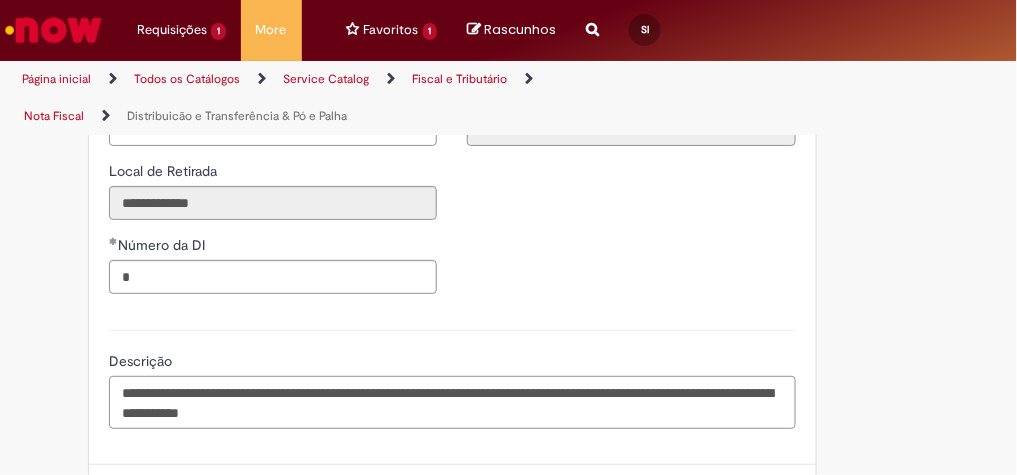 click on "**********" at bounding box center [452, 402] 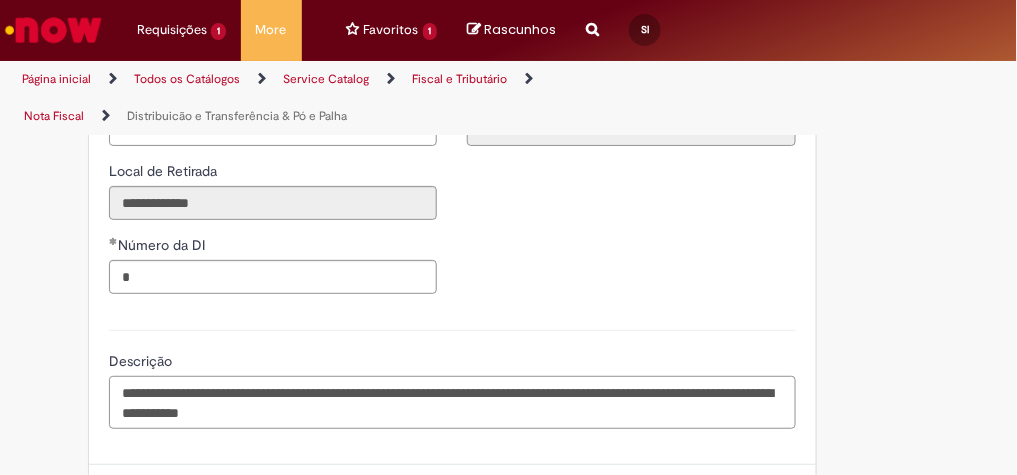 paste on "**********" 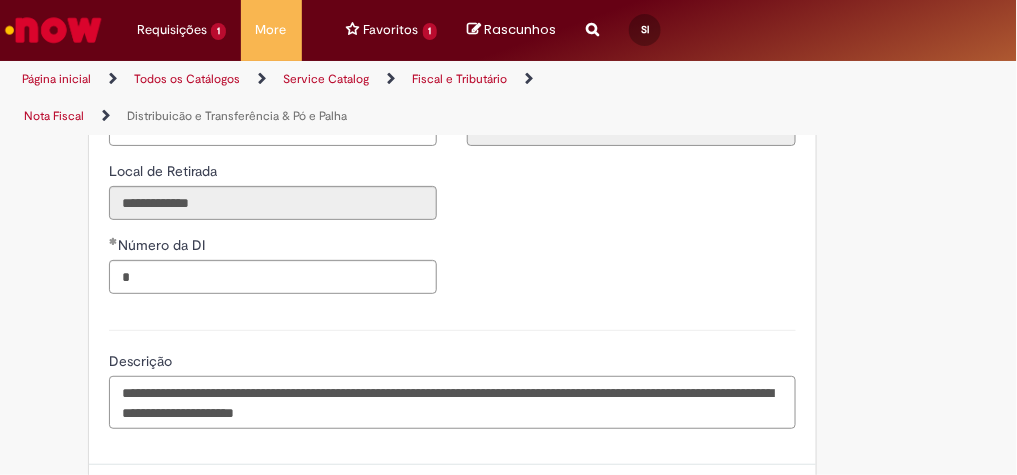 type on "**********" 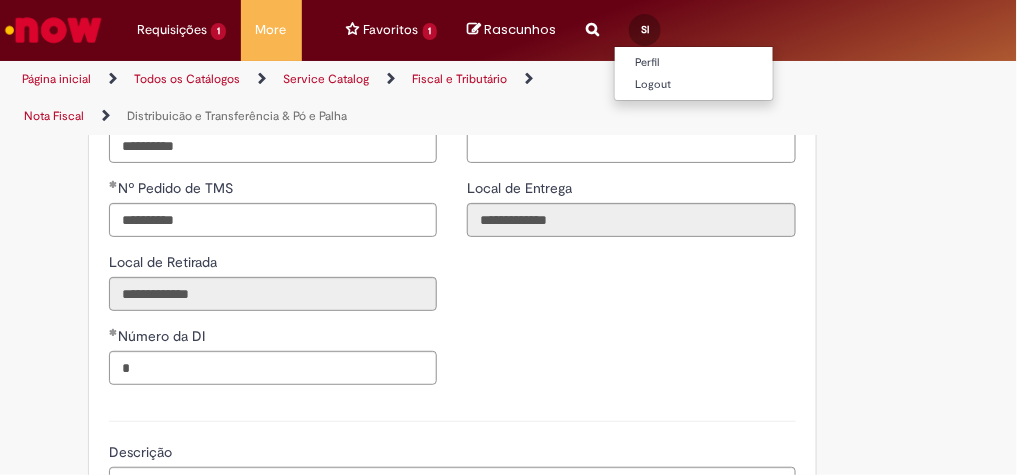 scroll, scrollTop: 2915, scrollLeft: 0, axis: vertical 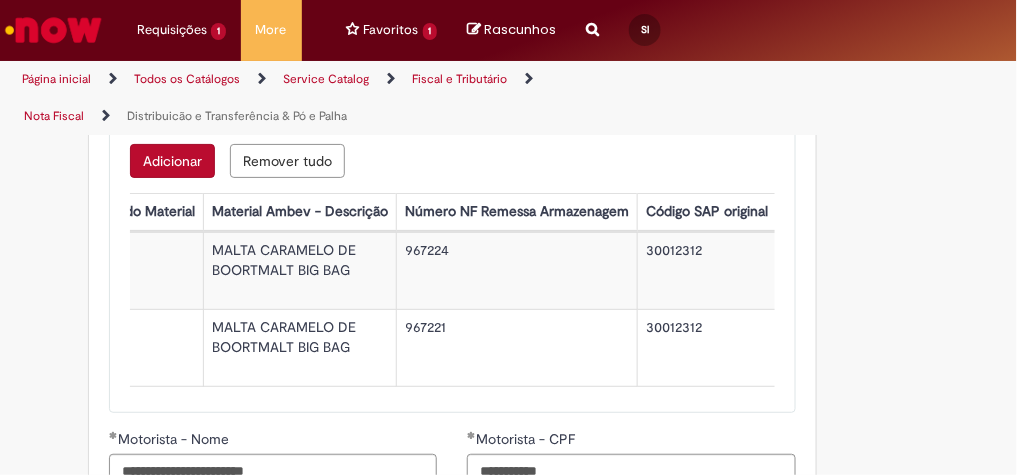 click on "Este item já está em sua lista atual. Se você tentar adicioná-lo novamente, o item atual será substituido  =)
Adicionar a Favoritos
Distribuicão e Transferência & Pó e Palha
Solicitação para emissão de nota fiscal de Distribuição e Transferência  & Pó e Palha.
Nessa oferta você  poderá solicitar   as seguintes opções (Todas relacionadas especificamente à Distribuição e Transferência & Pó e Palha - Porto):
Distribuição e Transferência;
Pó e Palha;
Varredura de Malte (Remessa para Destruição);
Não realizamos os atendimentos abaixo:
Correções no pedido TMS;
Alteração no bloqueio de Motorista pela Unidade;
Alteração de Transportadora;
Cancelamento de Notas Fiscais acima de 2 horas no Mato Grosso e 24 horas nos demais estados;
Pedidos sem saldo;
Criação de Selos Fiscais para novas operações;
Dúvidas Fiscais;" at bounding box center [508, -296] 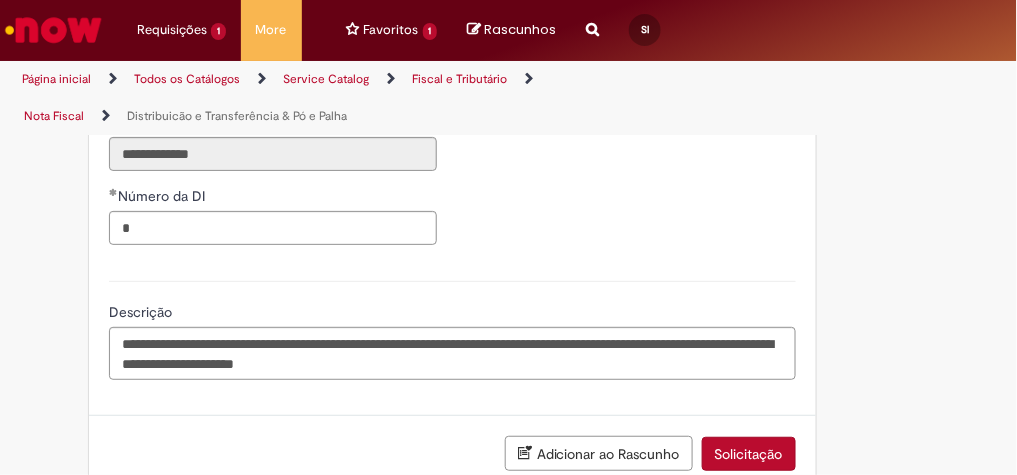 scroll, scrollTop: 3122, scrollLeft: 0, axis: vertical 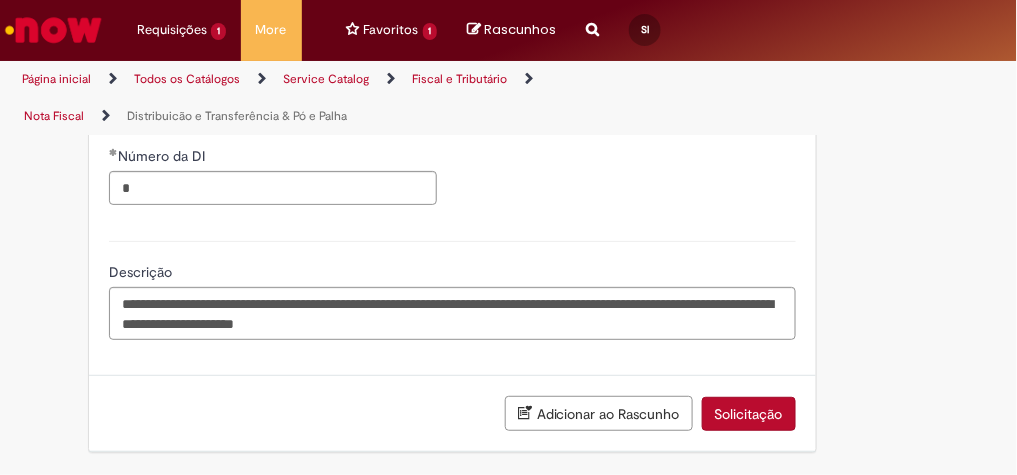 click on "Solicitação" at bounding box center (749, 414) 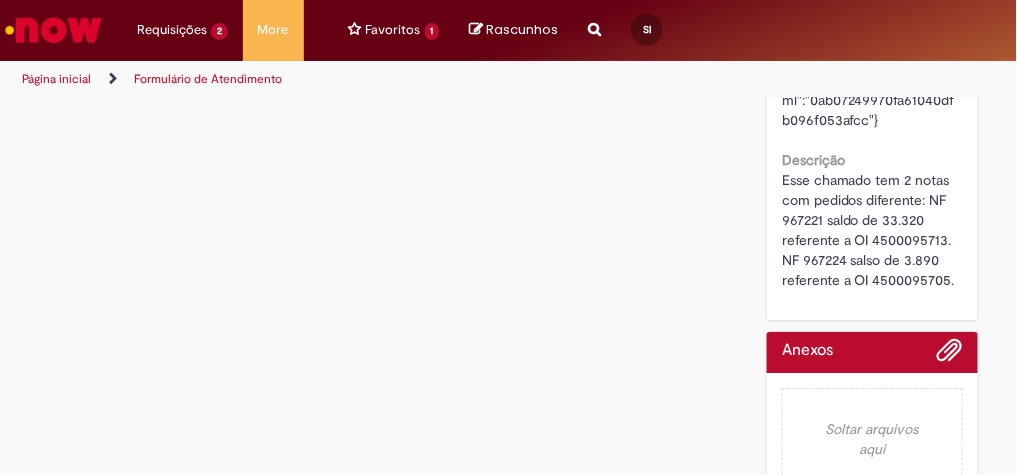 scroll, scrollTop: 0, scrollLeft: 0, axis: both 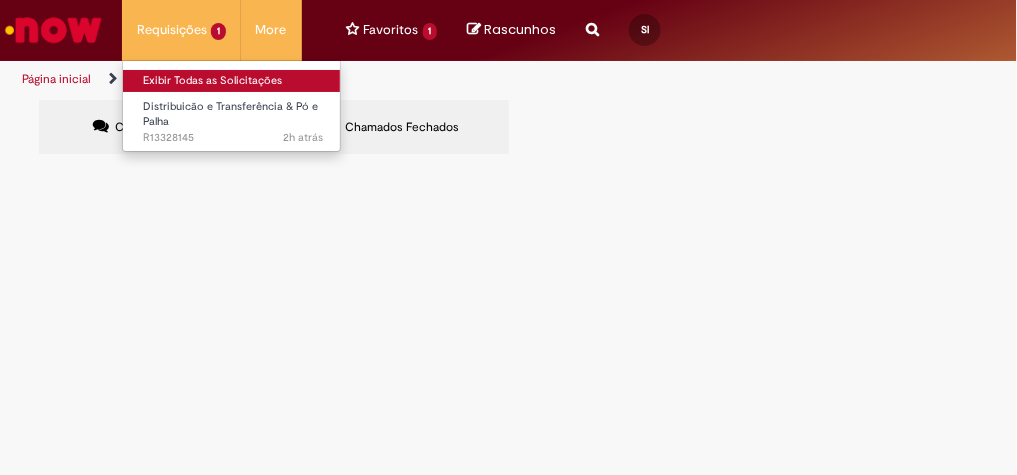 click on "Exibir Todas as Solicitações" at bounding box center (233, 81) 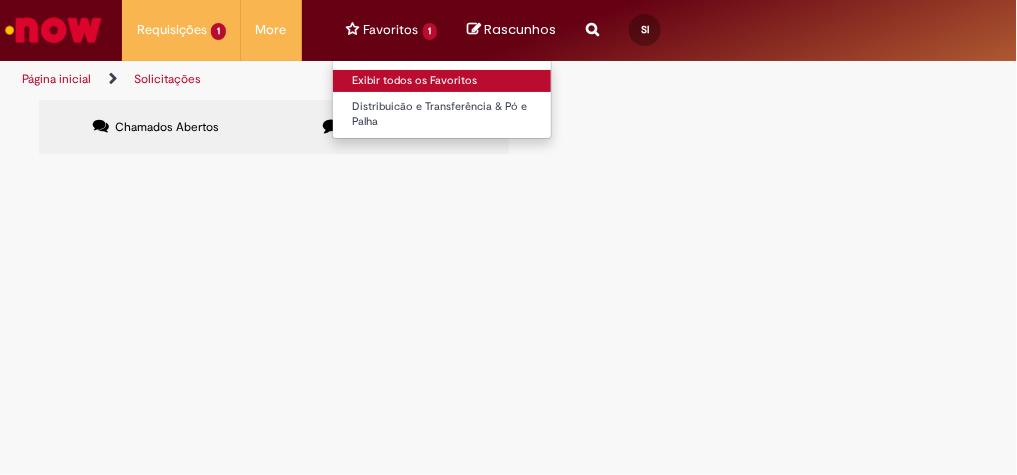 click on "Exibir todos os Favoritos" at bounding box center [443, 81] 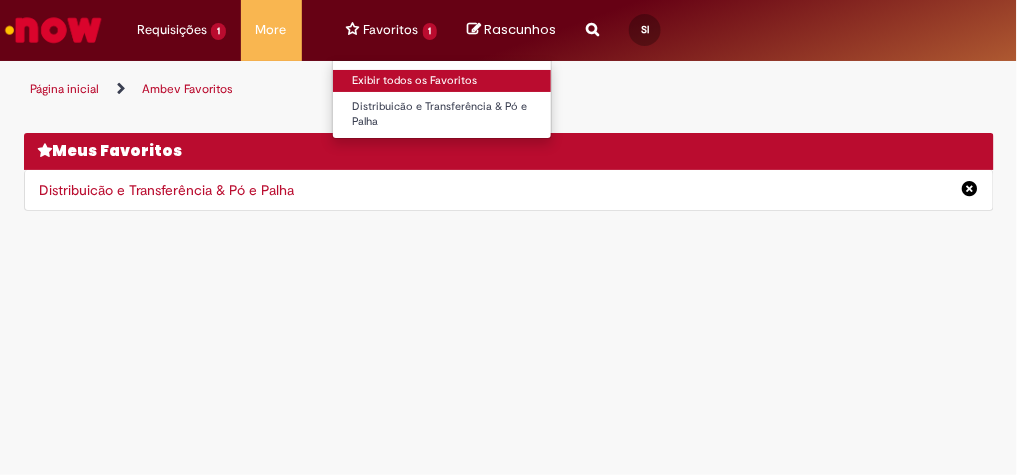 click on "Exibir todos os Favoritos" at bounding box center (443, 81) 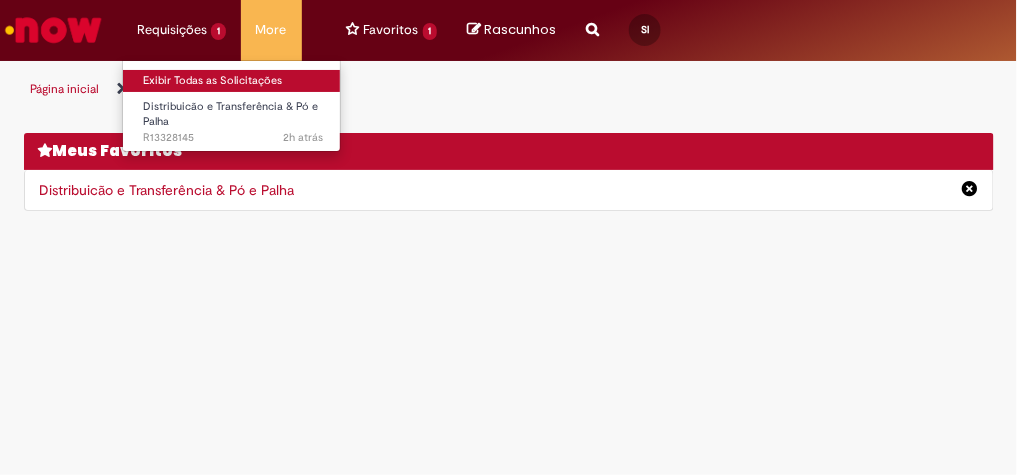 click on "Exibir Todas as Solicitações" at bounding box center [233, 81] 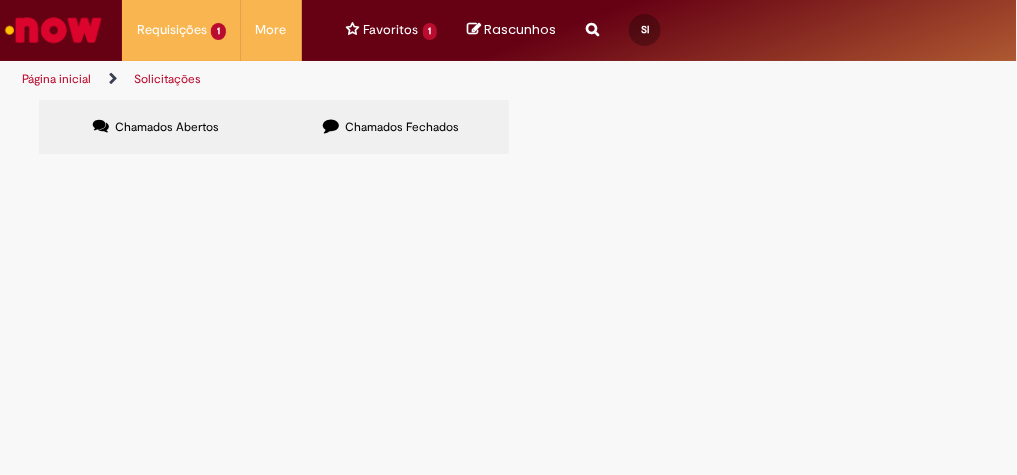click on "Chamados Fechados" at bounding box center [402, 127] 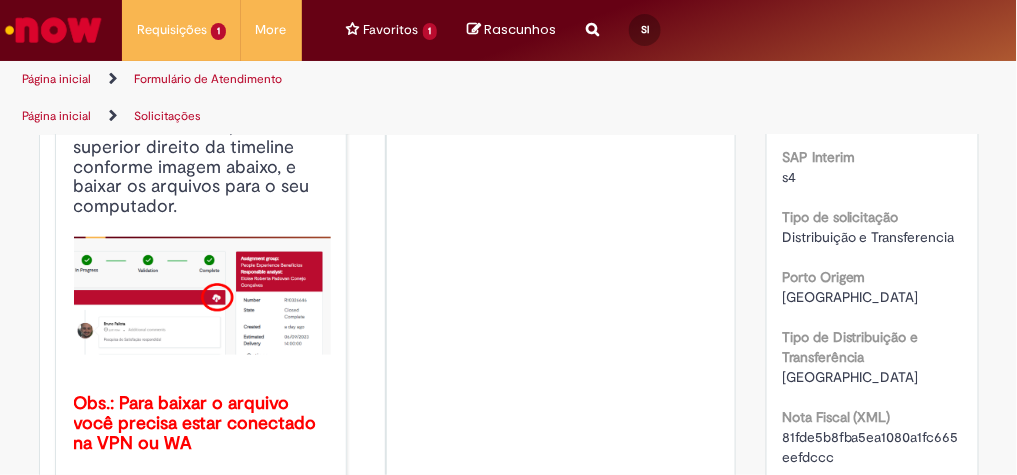 scroll, scrollTop: 0, scrollLeft: 0, axis: both 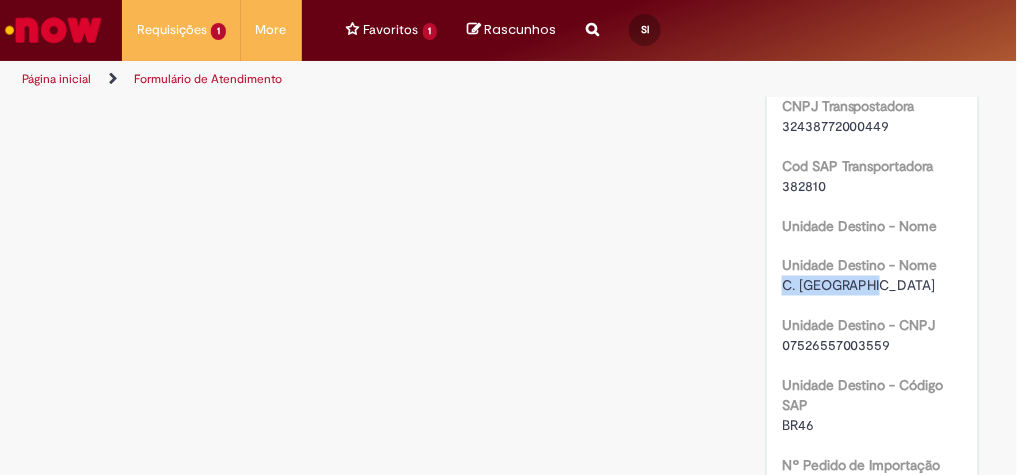 drag, startPoint x: 833, startPoint y: 243, endPoint x: 893, endPoint y: 249, distance: 60.299255 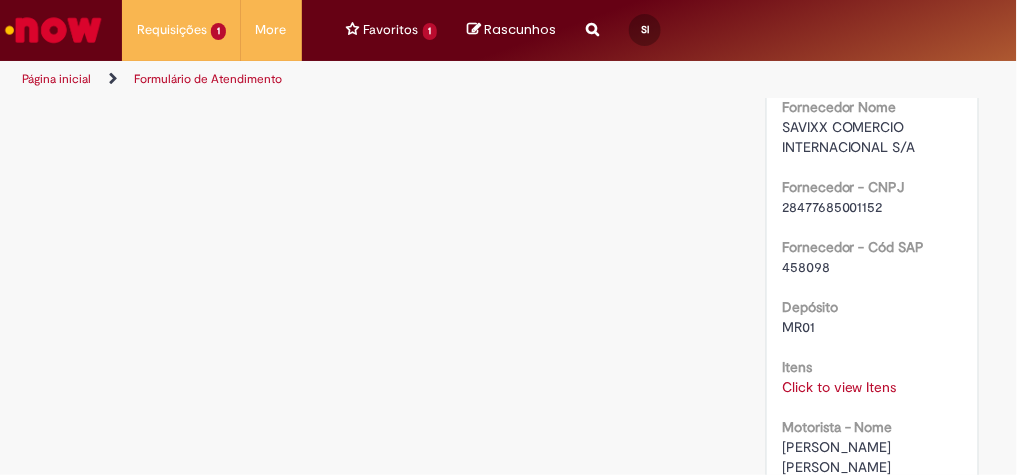 scroll, scrollTop: 1837, scrollLeft: 0, axis: vertical 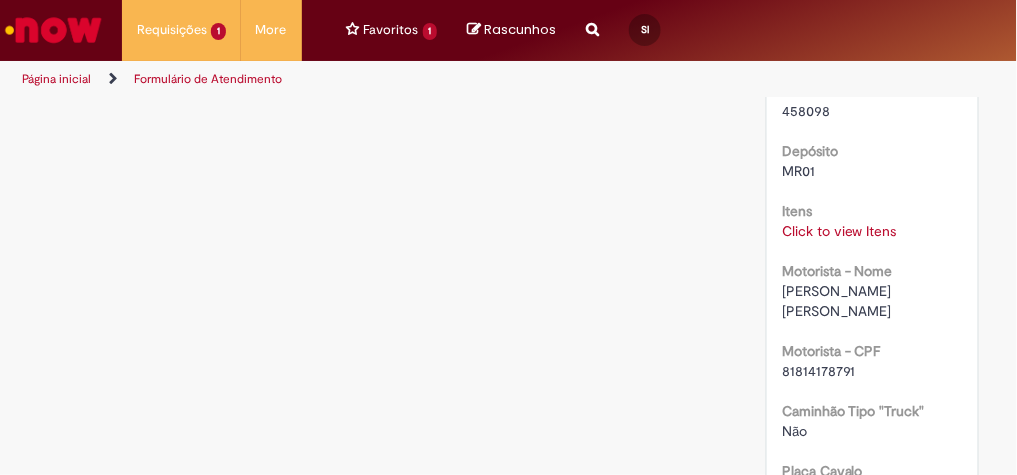 click on "Click to view Itens" at bounding box center [839, 231] 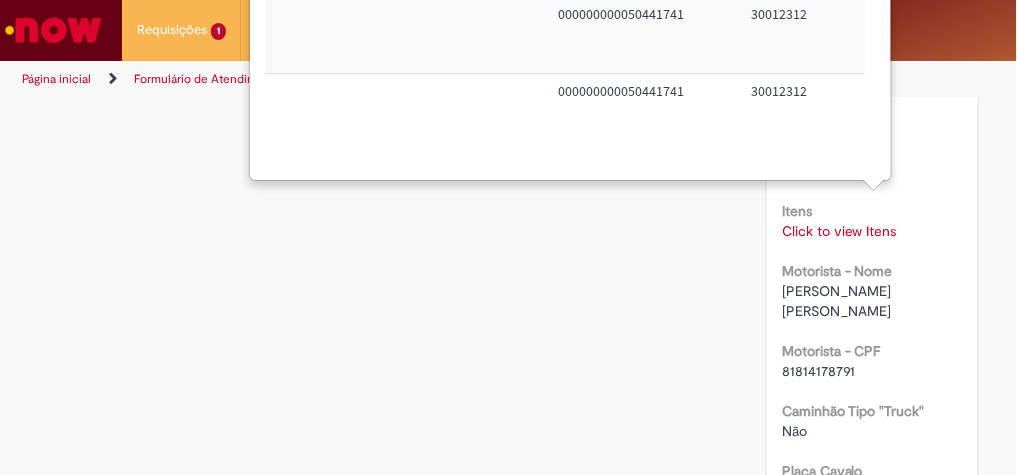 scroll, scrollTop: 0, scrollLeft: 54, axis: horizontal 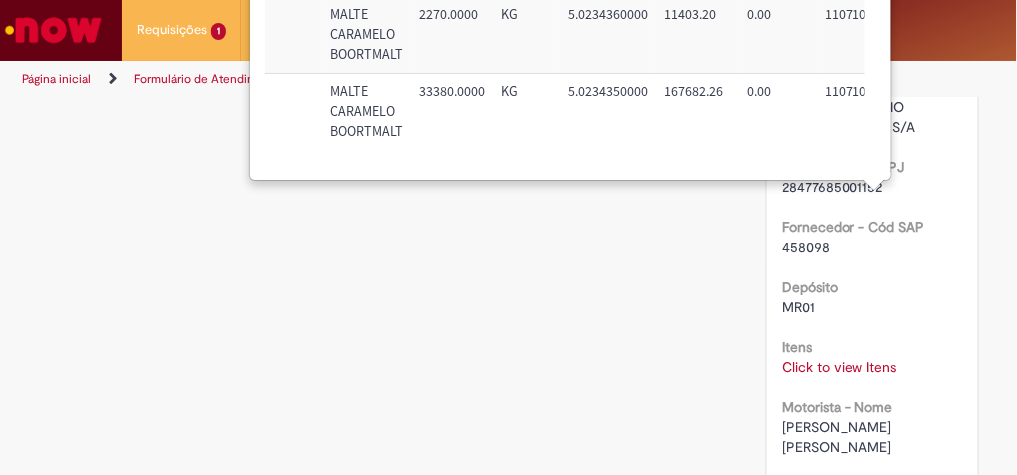 click on "Verificar Código de Barras
Aguardando Aprovação
Aguardando atendimento
Em andamento
Validação
Concluído
Distribuicão e Transferência & Pó e Palha
Enviar
S
Sistema
cerca de um mês atrás cerca de um mês atrás     Comentários adicionais
Prezado, usuário. Obs.: Para baixar o arquivo você precisa estar conectado na VPN ou WA" at bounding box center (509, 28) 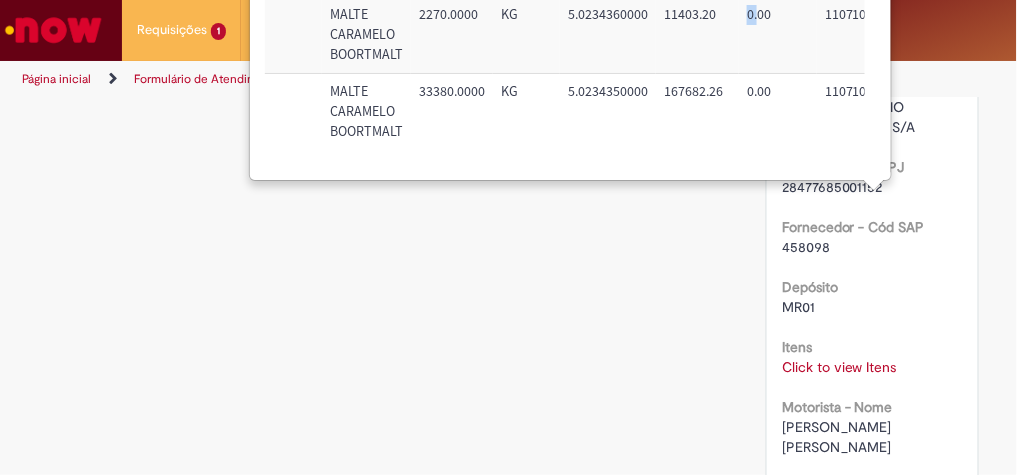 drag, startPoint x: 722, startPoint y: 42, endPoint x: 754, endPoint y: 52, distance: 33.526108 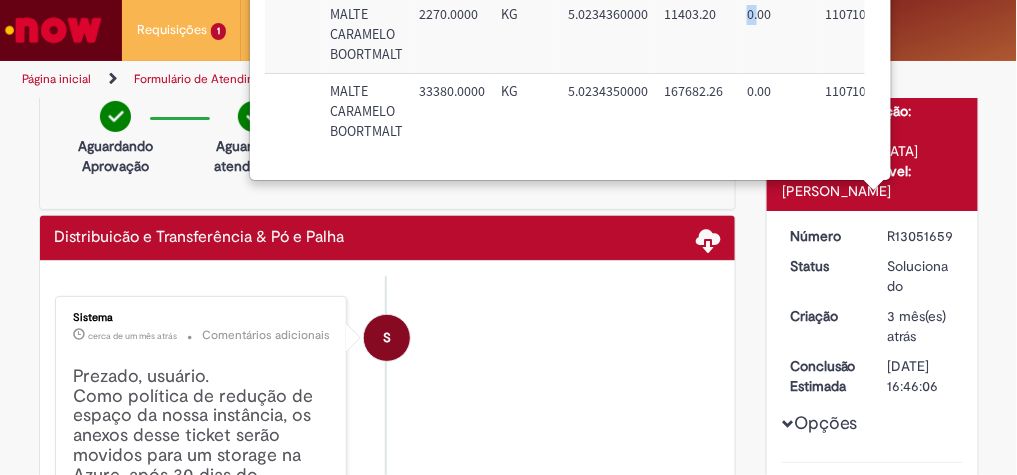 scroll, scrollTop: 0, scrollLeft: 0, axis: both 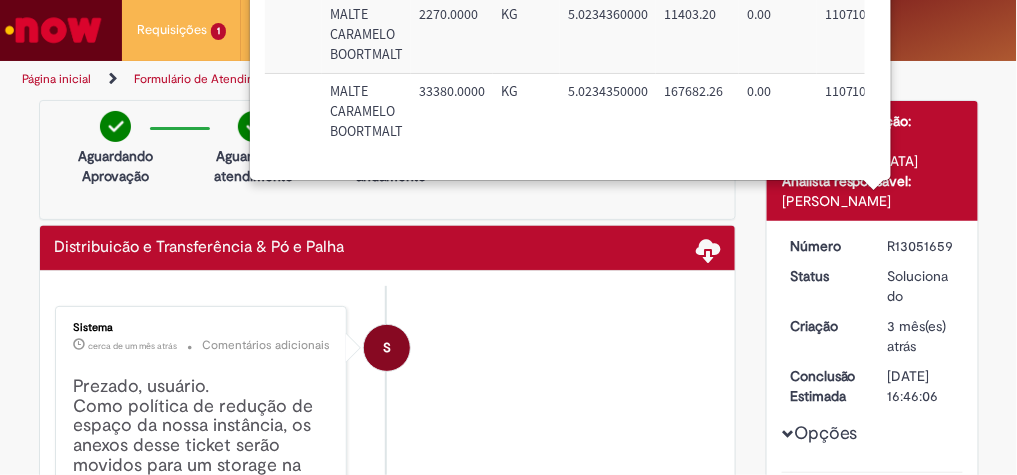 click on "× Sap Interim MR Descrição Qtd. Unidade Vr. Unitário Valor Total Aliq. ICMS NCM CFOP Caso informado o código S4 do material, selecione esse campo Material Ambev - Código SAP Código S4 SAP do Material Material Ambev - Descrição Número NF Remessa Armazenagem	 Código SAP original MALTE CARAMELO BOORTMALT 2270.0000 KG 5.0234360000 11403.20 0.00 11071010 5907 Verdadeiro 000000000050441741 30012312 MALTA CARAMELO DE BOORTMALT BIG BAG 967216 30012312 MALTE CARAMELO BOORTMALT 33380.0000 KG 5.0234350000 167682.26 0.00 11071010 5907 Verdadeiro 000000000050441741 30012312 MALTA CARAMELO DE BOORTMALT BIG BAG 967219 30012312" at bounding box center [570, 64] 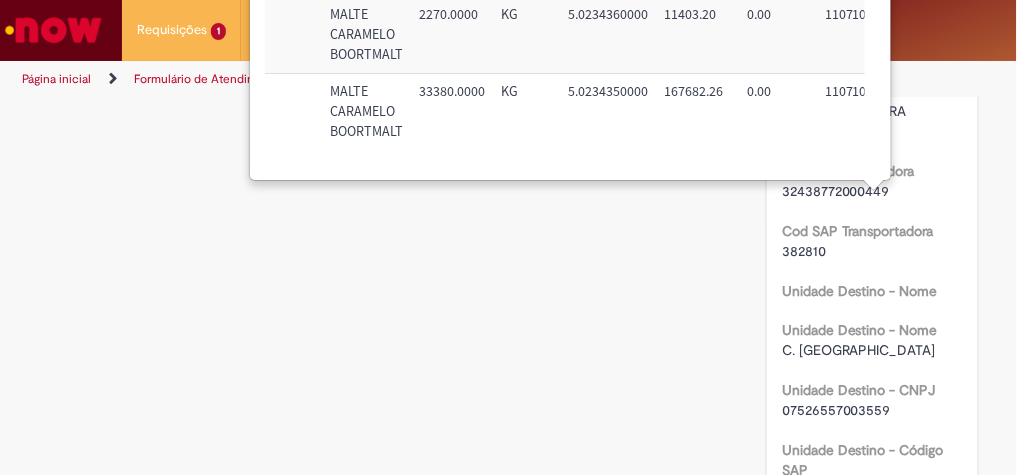 scroll, scrollTop: 2342, scrollLeft: 0, axis: vertical 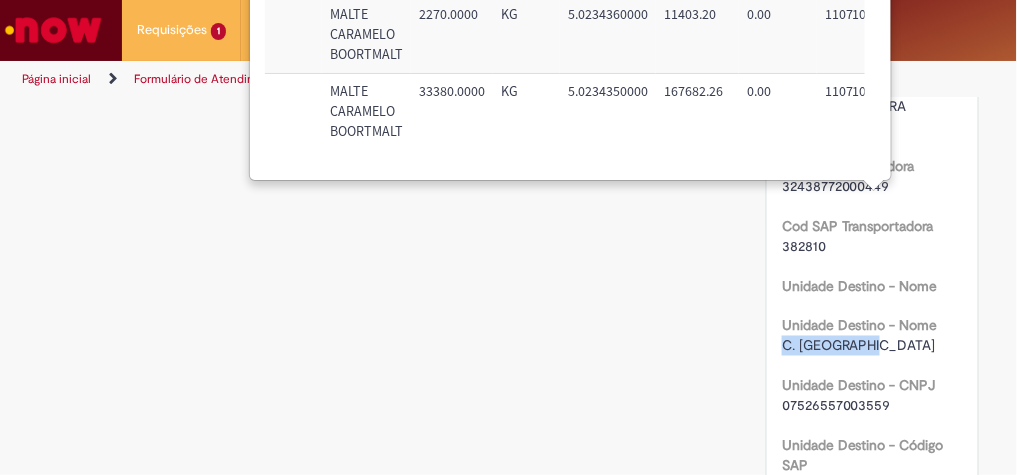 drag, startPoint x: 773, startPoint y: 308, endPoint x: 877, endPoint y: 303, distance: 104.120125 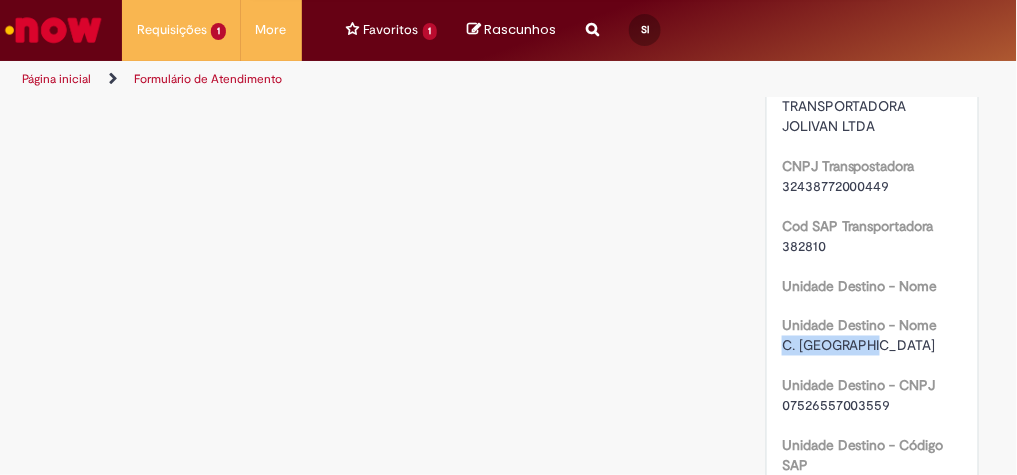 copy on "C. Uberlandia" 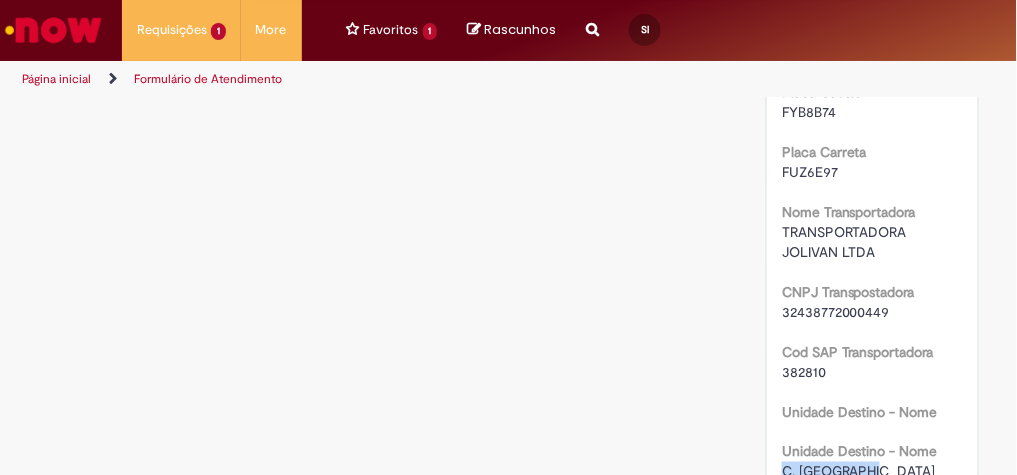 scroll, scrollTop: 2201, scrollLeft: 0, axis: vertical 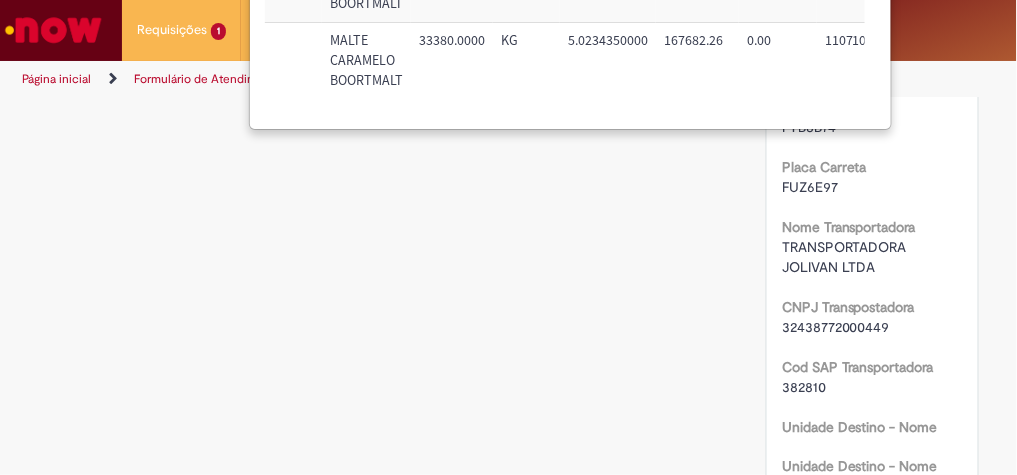 copy on "C. Uberlandia" 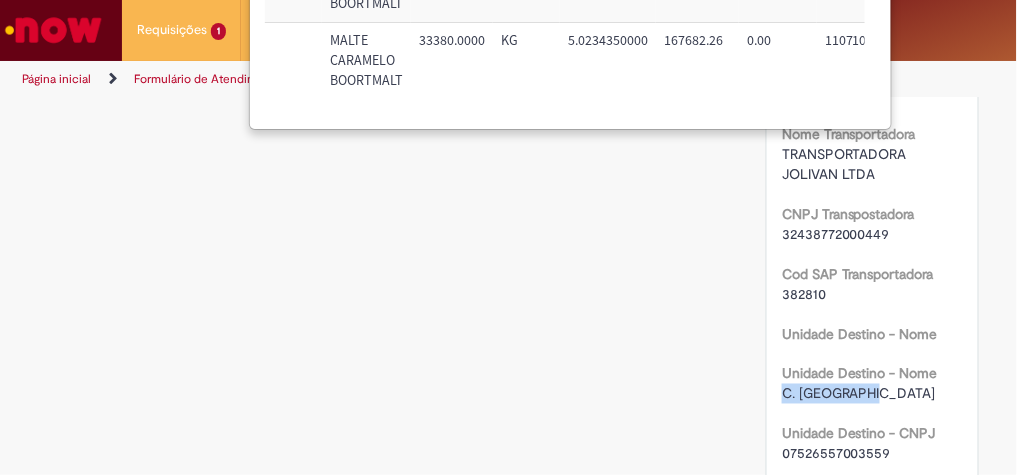 scroll, scrollTop: 2297, scrollLeft: 0, axis: vertical 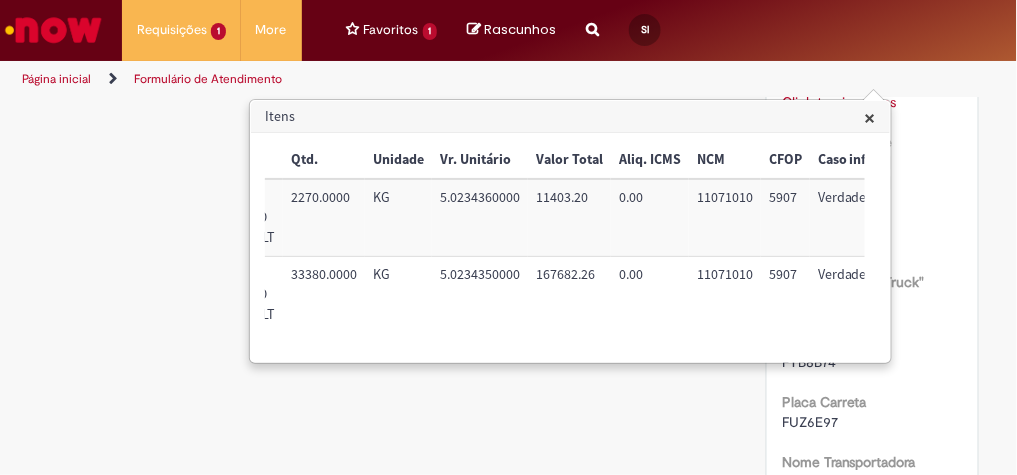 click on "Sap Interim MR Descrição Qtd. Unidade Vr. Unitário Valor Total Aliq. ICMS NCM CFOP Caso informado o código S4 do material, selecione esse campo Material Ambev - Código SAP Código S4 SAP do Material Material Ambev - Descrição Número NF Remessa Armazenagem	 Código SAP original MALTE CARAMELO BOORTMALT 2270.0000 KG 5.0234360000 11403.20 0.00 11071010 5907 Verdadeiro 000000000050441741 30012312 MALTA CARAMELO DE BOORTMALT BIG BAG 967216 30012312 MALTE CARAMELO BOORTMALT 33380.0000 KG 5.0234350000 167682.26 0.00 11071010 5907 Verdadeiro 000000000050441741 30012312 MALTA CARAMELO DE BOORTMALT BIG BAG 967219 30012312" at bounding box center (565, 247) 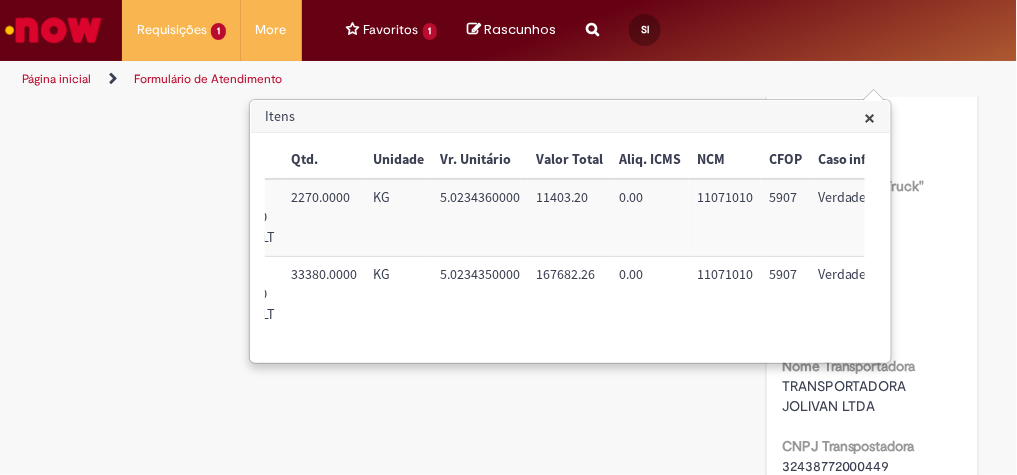 scroll, scrollTop: 2067, scrollLeft: 0, axis: vertical 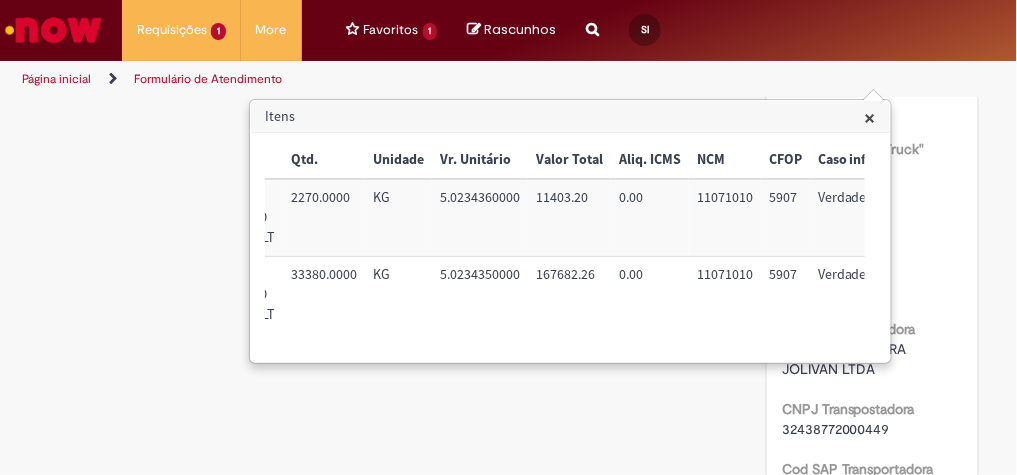 click on "×" at bounding box center [870, 117] 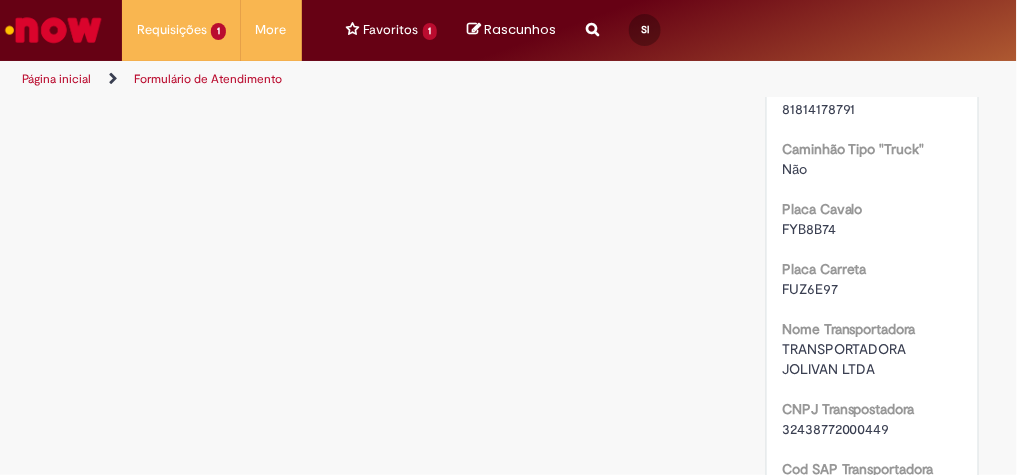 scroll, scrollTop: 1760, scrollLeft: 0, axis: vertical 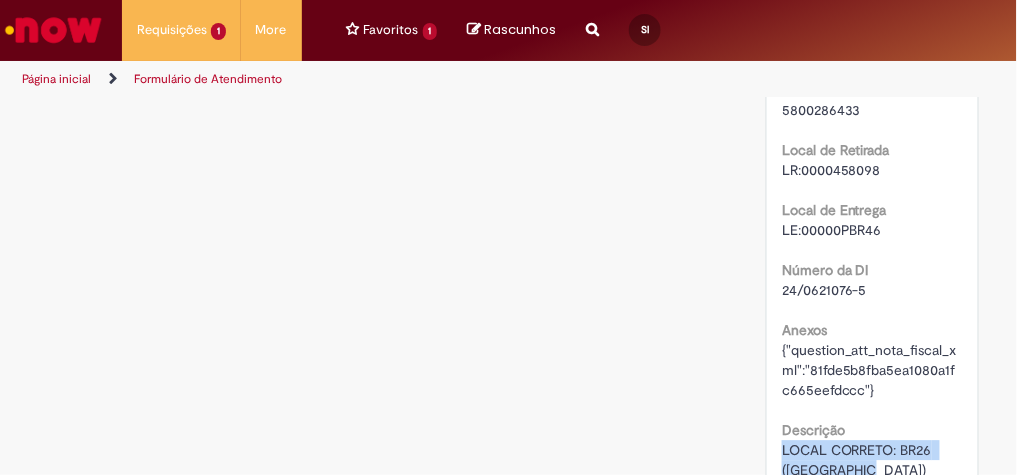 drag, startPoint x: 775, startPoint y: 406, endPoint x: 889, endPoint y: 428, distance: 116.1034 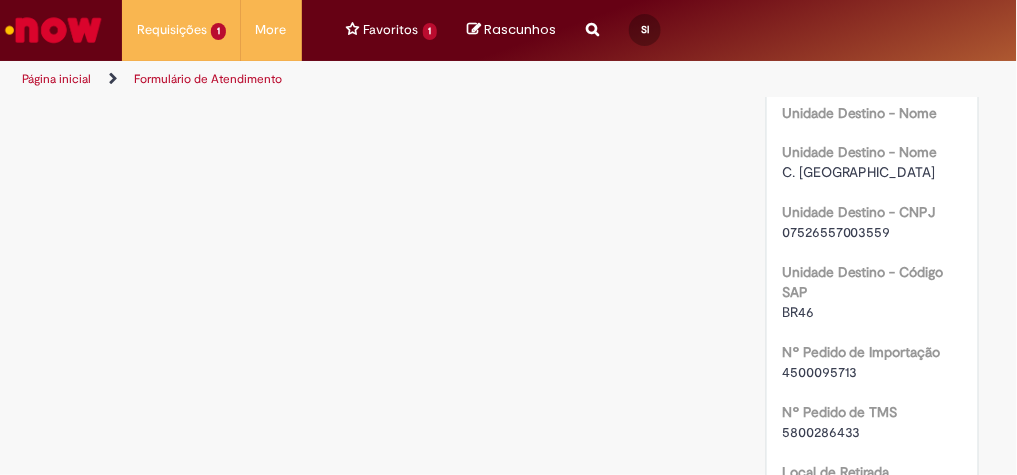 scroll, scrollTop: 2500, scrollLeft: 0, axis: vertical 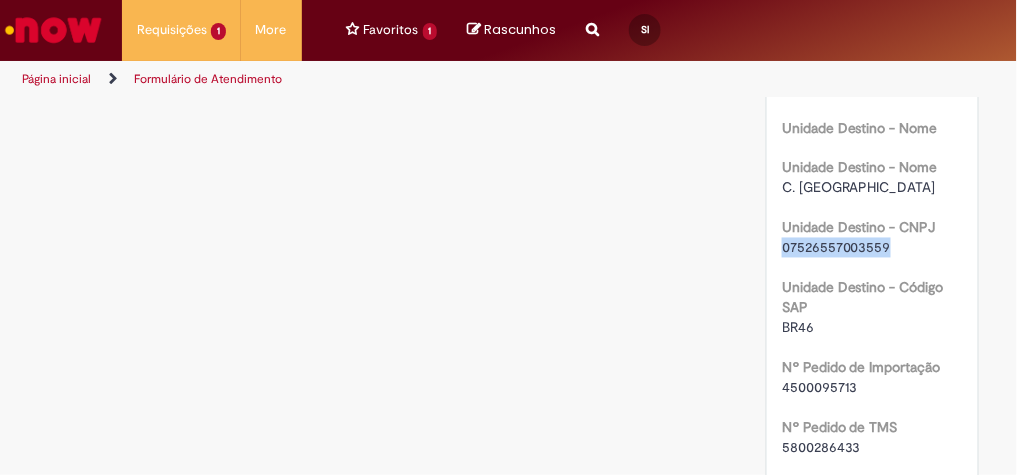 drag, startPoint x: 775, startPoint y: 202, endPoint x: 900, endPoint y: 203, distance: 125.004 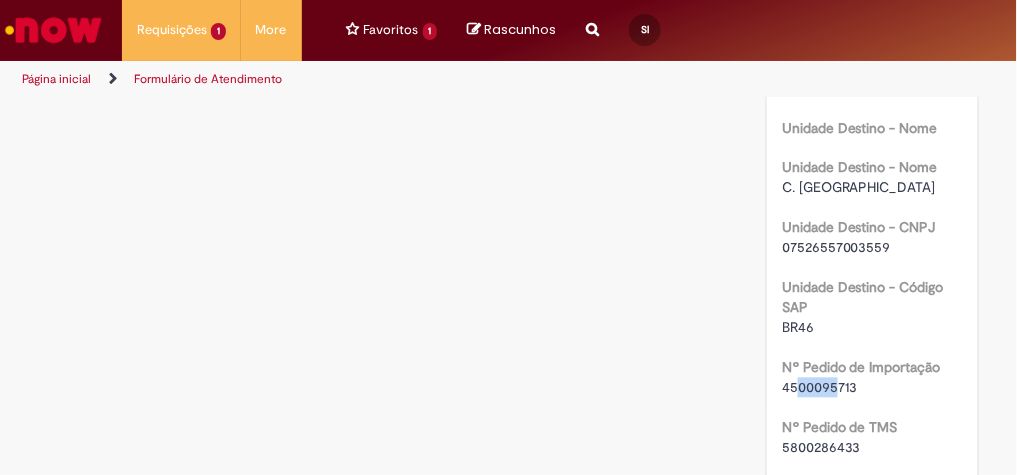 drag, startPoint x: 819, startPoint y: 347, endPoint x: 832, endPoint y: 347, distance: 13 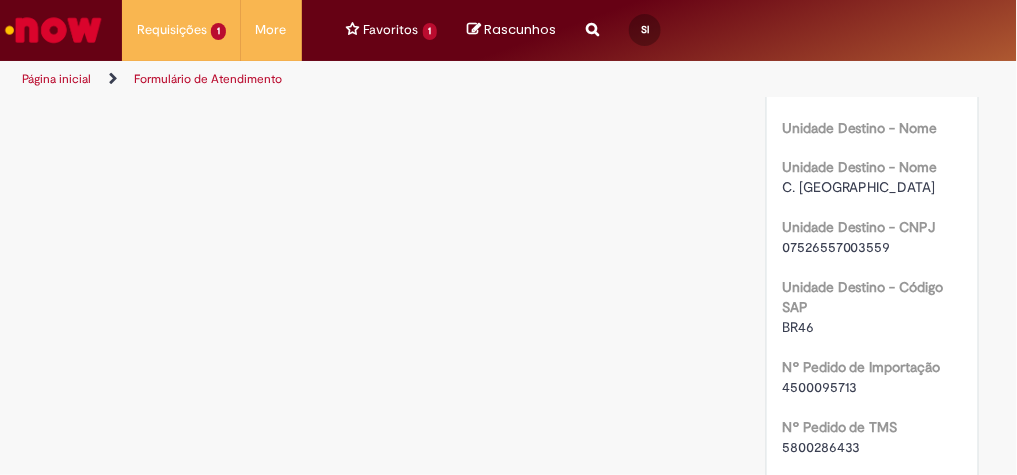 drag, startPoint x: 832, startPoint y: 347, endPoint x: 921, endPoint y: 343, distance: 89.08984 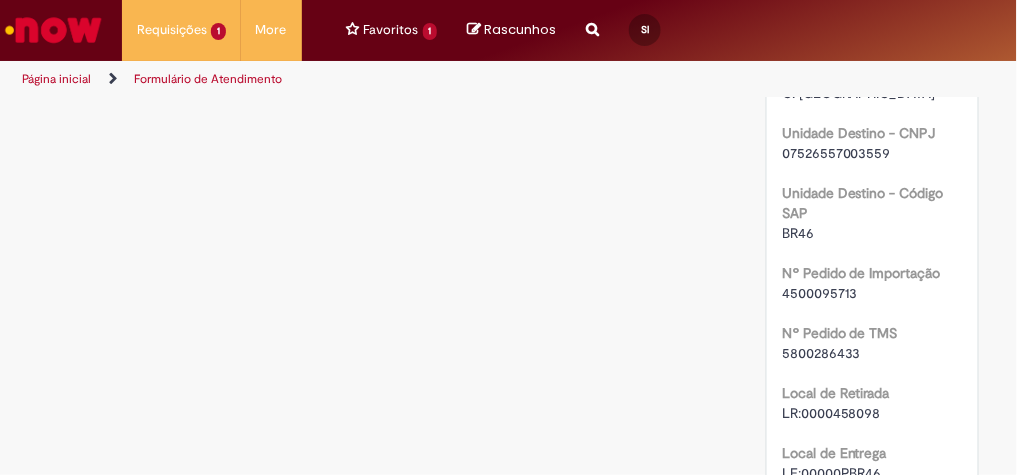 scroll, scrollTop: 2596, scrollLeft: 0, axis: vertical 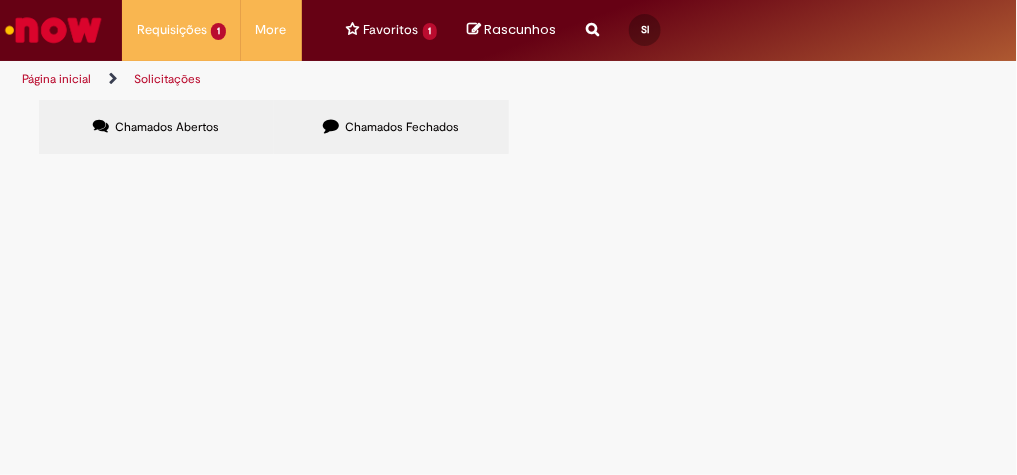 click on "Chamados Fechados" at bounding box center (402, 127) 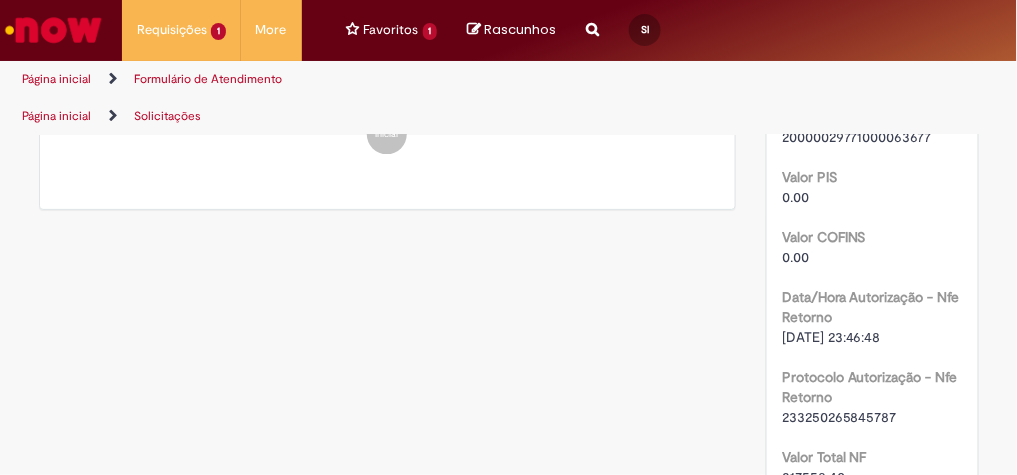 scroll, scrollTop: 0, scrollLeft: 0, axis: both 